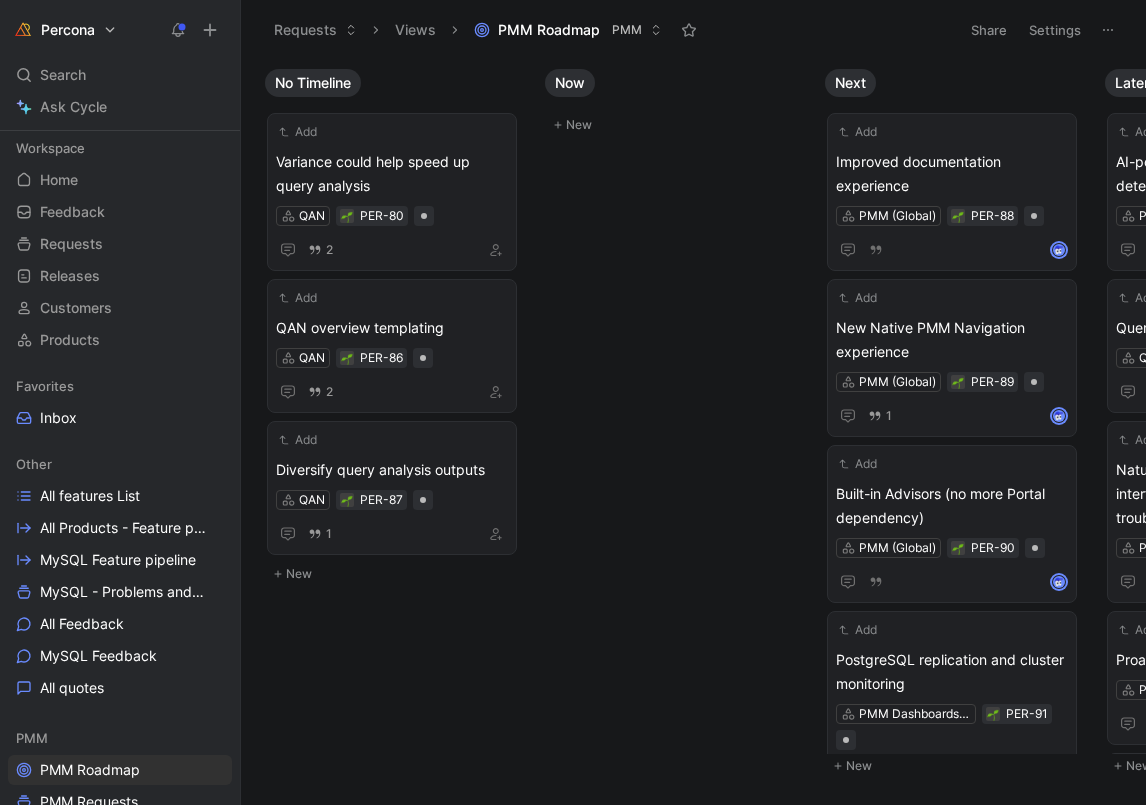 scroll, scrollTop: 0, scrollLeft: 0, axis: both 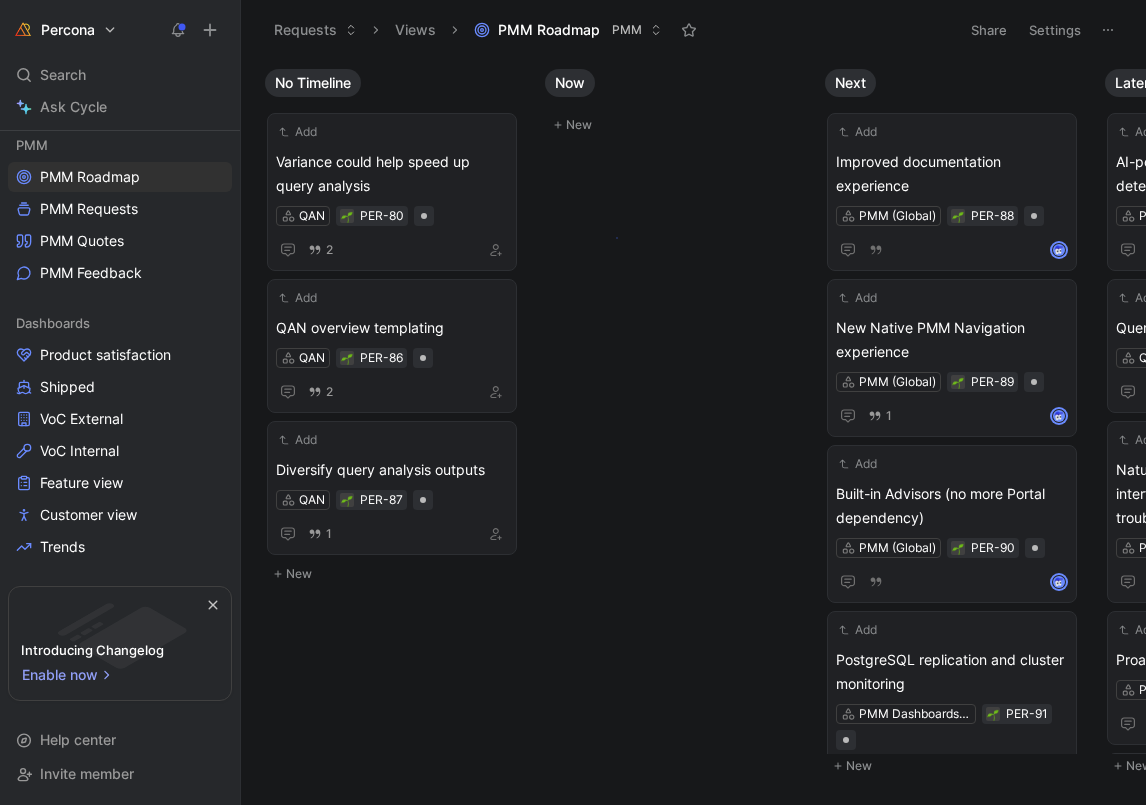 click on "Percona Search ⌘ K Ask Cycle Workspace Home G then H Feedback G then F Requests G then R Releases G then L Customers Products Favorites Inbox Other All features List All Products - Feature pipeline MySQL Feature pipeline MySQL - Problems and Needs All Feedback MySQL Feedback All quotes PMM PMM Roadmap PMM Requests PMM Quotes PMM Feedback Dashboards Product satisfaction Shipped VoC External VoC Internal Feature view Customer view Trends
To pick up a draggable item, press the space bar.
While dragging, use the arrow keys to move the item.
Press space again to drop the item in its new position, or press escape to cancel.
Introducing Changelog Enable now Help center Invite member Requests Views PMM Roadmap PMM Share Settings No Timeline Add Variance could help speed up query analysis QAN PER-80 2 Add QAN overview templating QAN PER-86 2 Add Diversify query analysis outputs QAN PER-87 1 New Now New Next Add Improved documentation experience PMM (Global) PER-88 Add PMM (Global) PER-89" at bounding box center (573, 402) 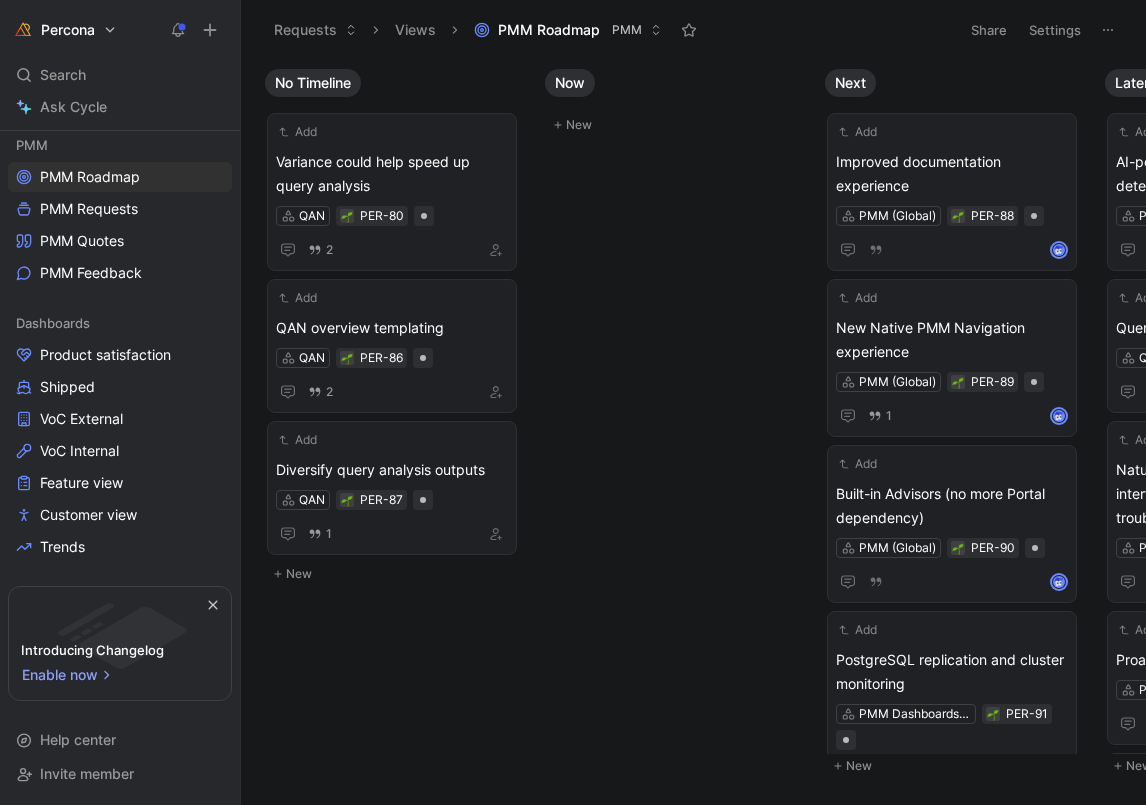 click 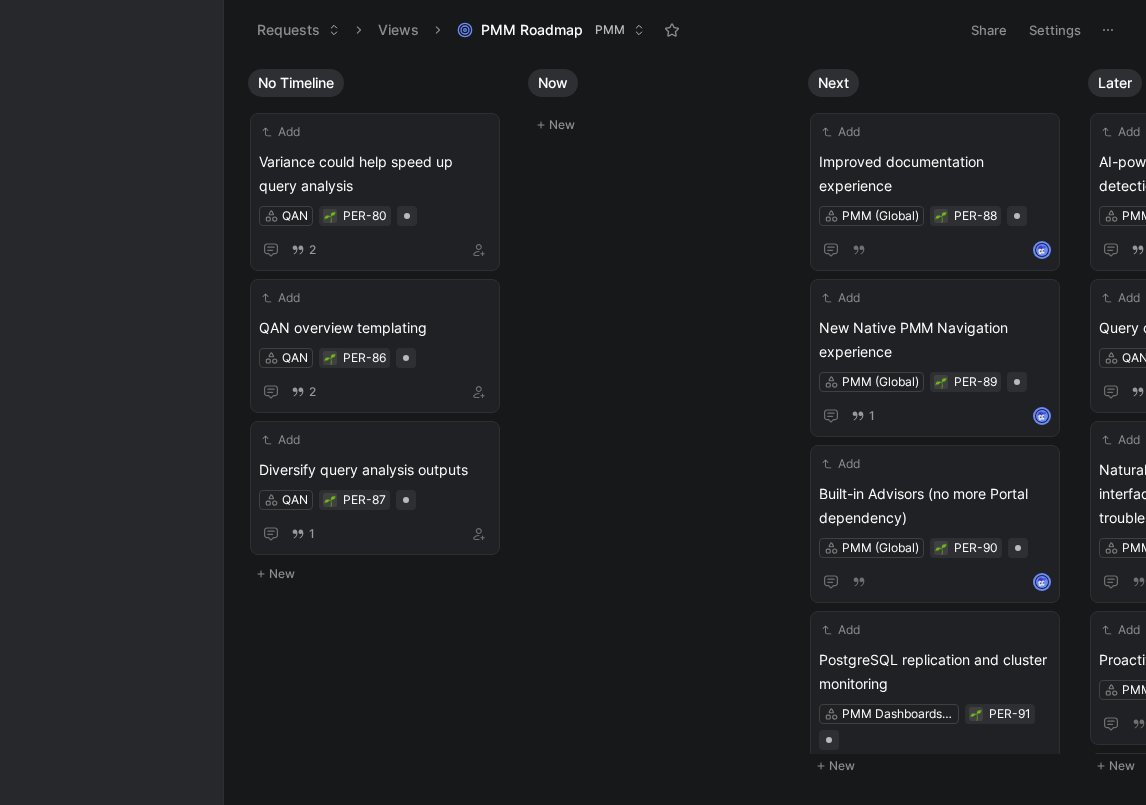 scroll, scrollTop: 468, scrollLeft: 0, axis: vertical 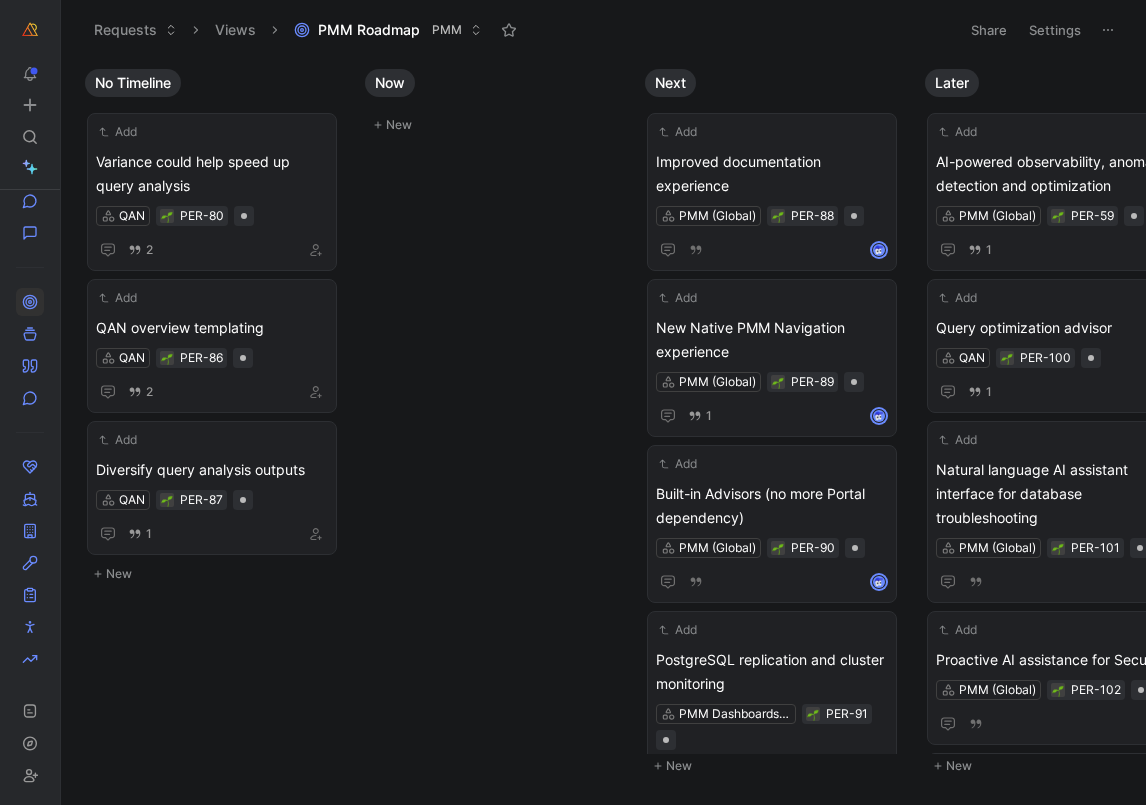 click 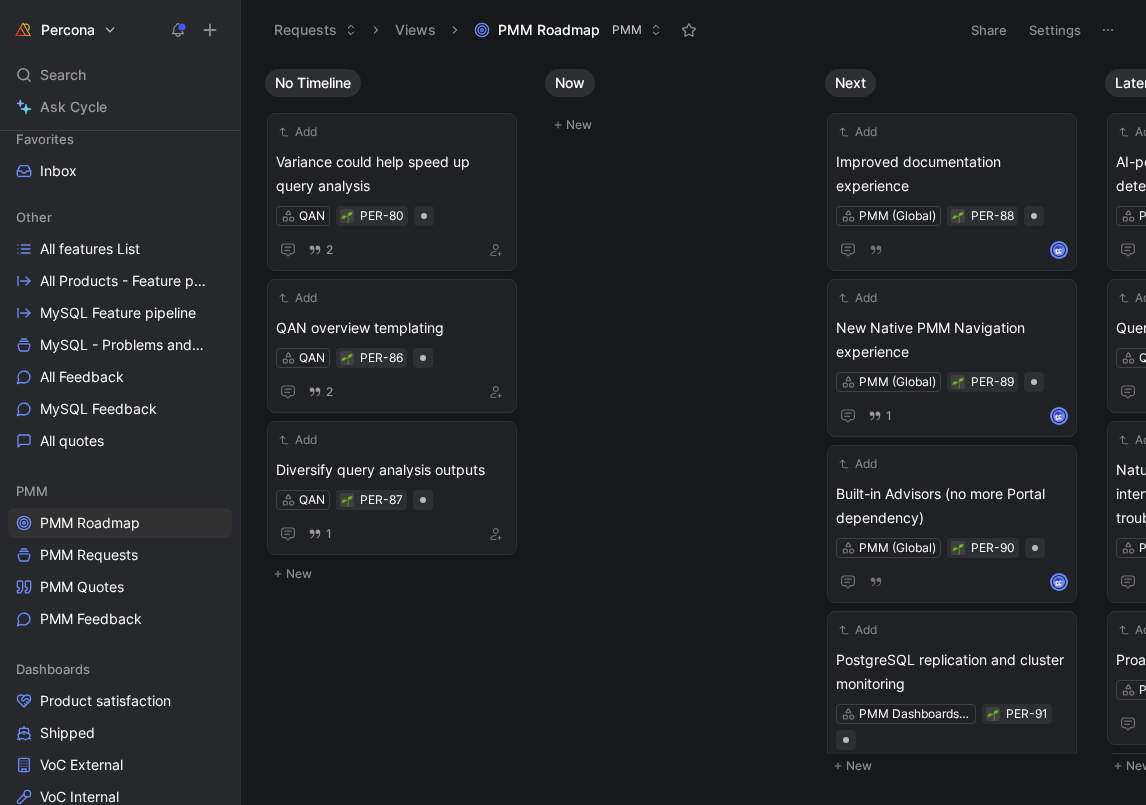 scroll, scrollTop: 146, scrollLeft: 0, axis: vertical 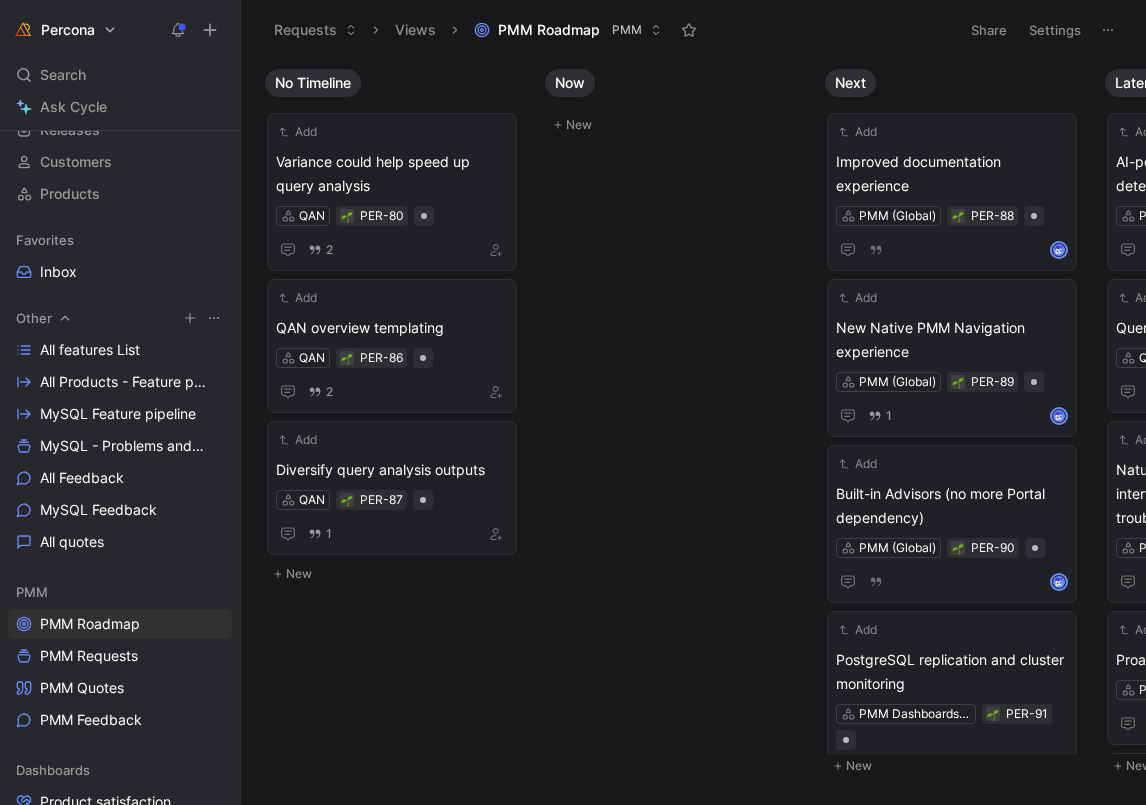 click 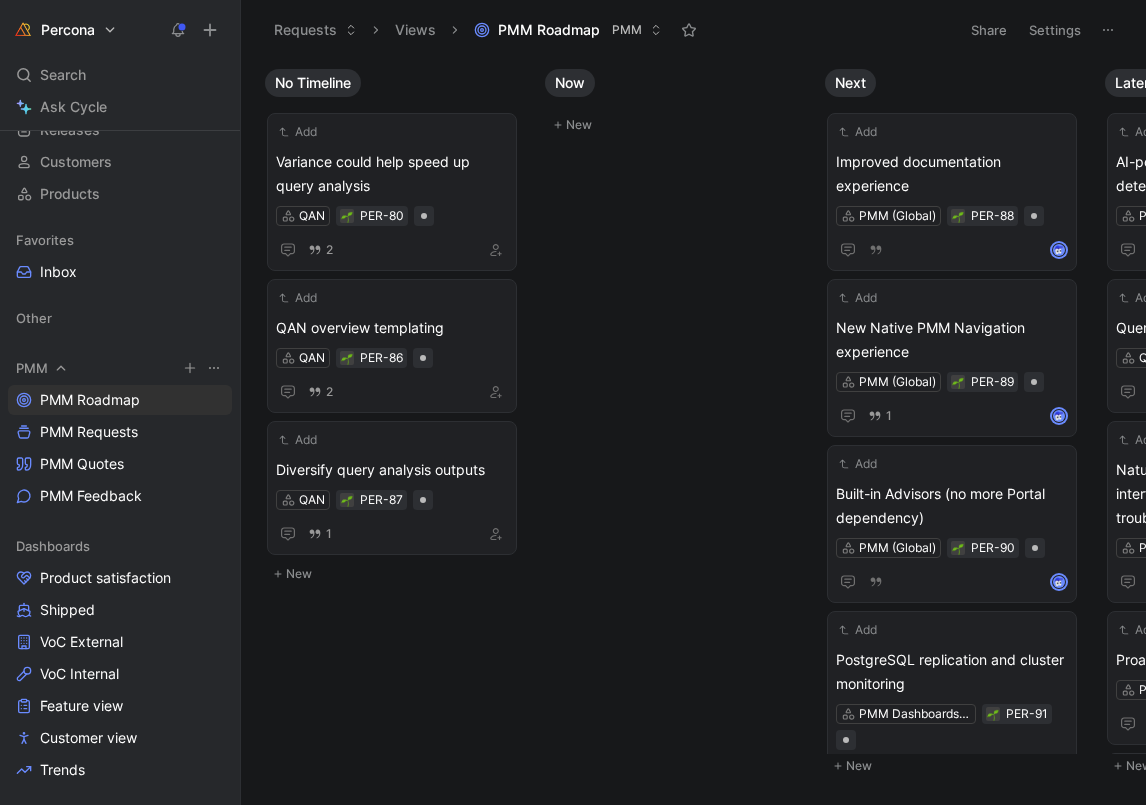 click 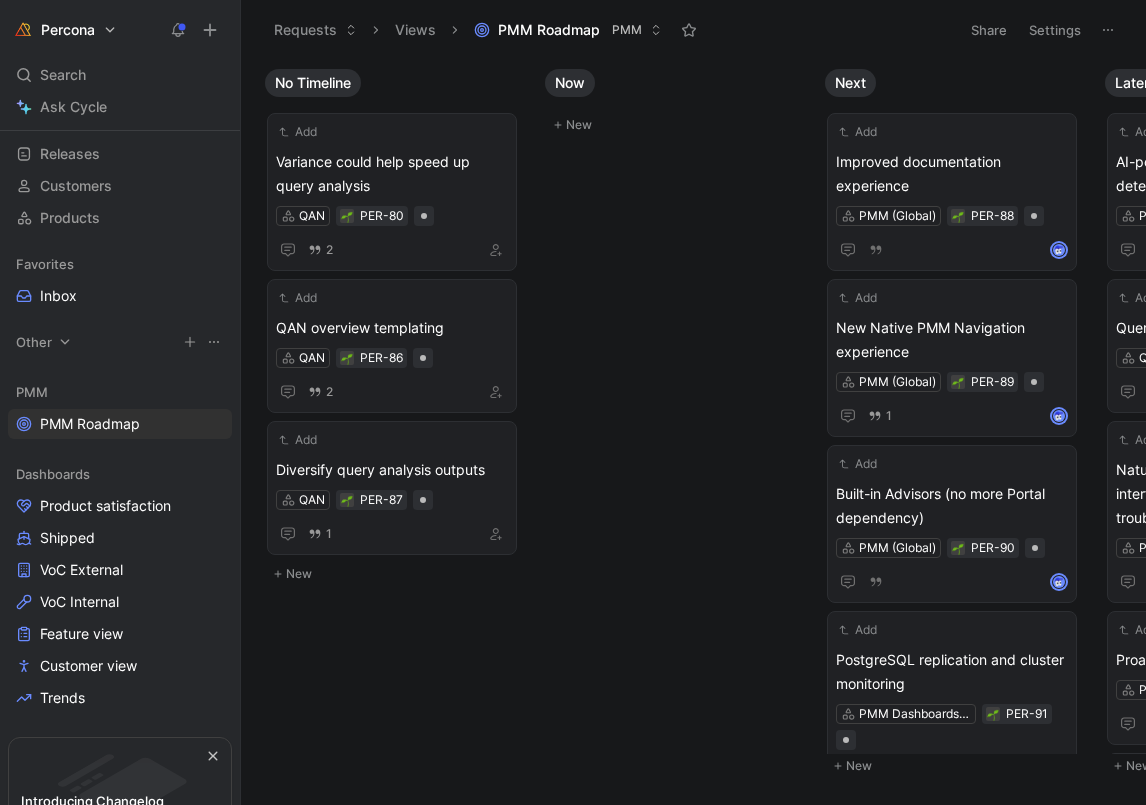 scroll, scrollTop: 120, scrollLeft: 0, axis: vertical 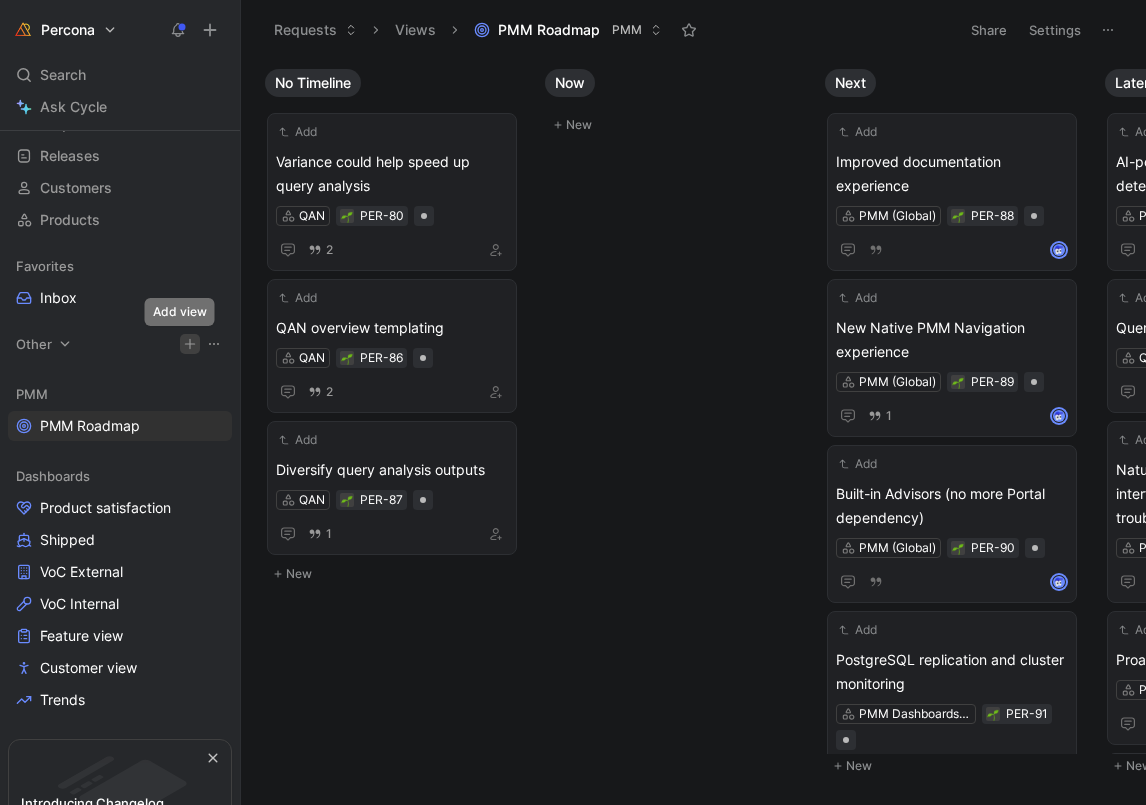 click on "Percona Search ⌘ K Ask Cycle Workspace Home G then H Feedback G then F Requests G then R Releases G then L Customers Products Favorites Inbox Other PMM PMM Roadmap Dashboards Product satisfaction Shipped VoC External VoC Internal Feature view Customer view Trends
To pick up a draggable item, press the space bar.
While dragging, use the arrow keys to move the item.
Press space again to drop the item in its new position, or press escape to cancel.
Introducing Changelog Enable now Help center Invite member Requests Views PMM Roadmap PMM Share Settings No Timeline Add Variance could help speed up query analysis QAN PER-80 2 Add QAN overview templating QAN PER-86 2 Add Diversify query analysis outputs QAN PER-87 1 New Now New Next Add Improved documentation experience PMM (Global) PER-88 Add New Native PMM Navigation experience PMM (Global) PER-89 1 Add Built-in Advisors (no more Portal dependency) PMM (Global) PER-90 Add PostgreSQL replication and cluster monitoring
PER-91 Add 1" at bounding box center (573, 402) 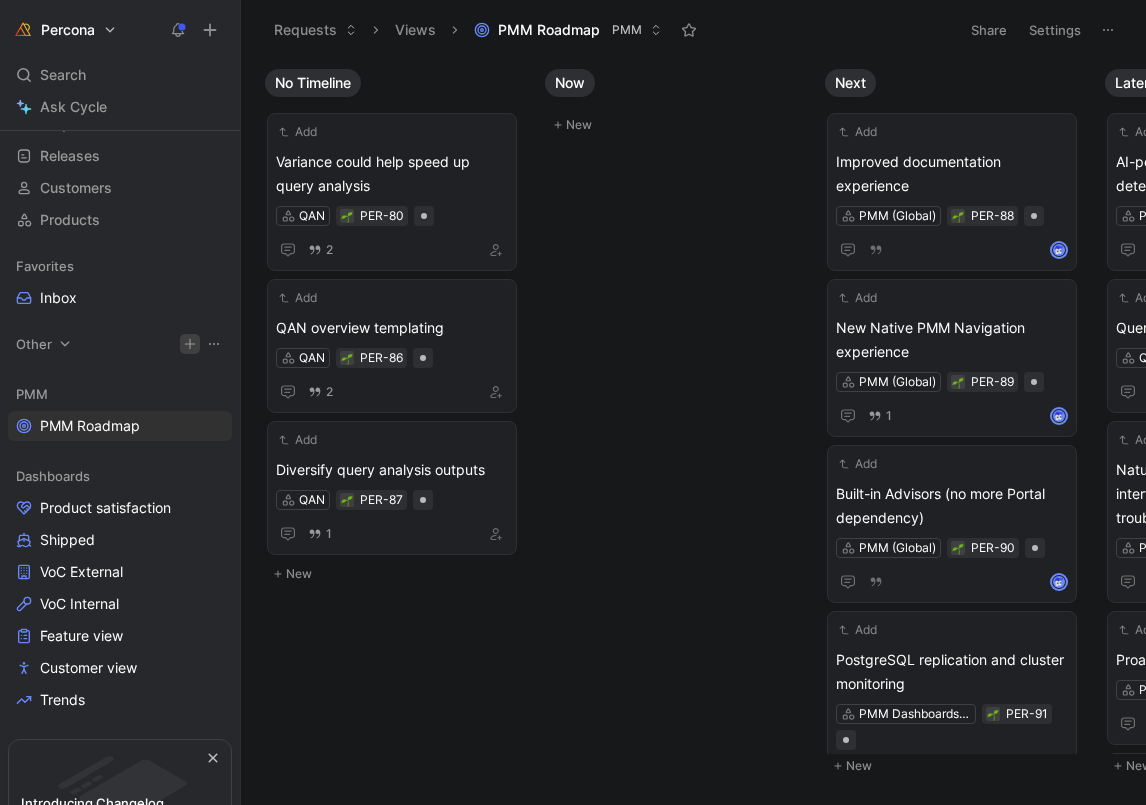 click on "Percona Search ⌘ K Ask Cycle Workspace Home G then H Feedback G then F Requests G then R Releases G then L Customers Products Favorites Inbox Other PMM PMM Roadmap Dashboards Product satisfaction Shipped VoC External VoC Internal Feature view Customer view Trends
To pick up a draggable item, press the space bar.
While dragging, use the arrow keys to move the item.
Press space again to drop the item in its new position, or press escape to cancel.
Introducing Changelog Enable now Help center Invite member Requests Views PMM Roadmap PMM Share Settings No Timeline Add Variance could help speed up query analysis QAN PER-80 2 Add QAN overview templating QAN PER-86 2 Add Diversify query analysis outputs QAN PER-87 1 New Now New Next Add Improved documentation experience PMM (Global) PER-88 Add New Native PMM Navigation experience PMM (Global) PER-89 1 Add Built-in Advisors (no more Portal dependency) PMM (Global) PER-90 Add PostgreSQL replication and cluster monitoring
PER-91 Add 1" at bounding box center (573, 402) 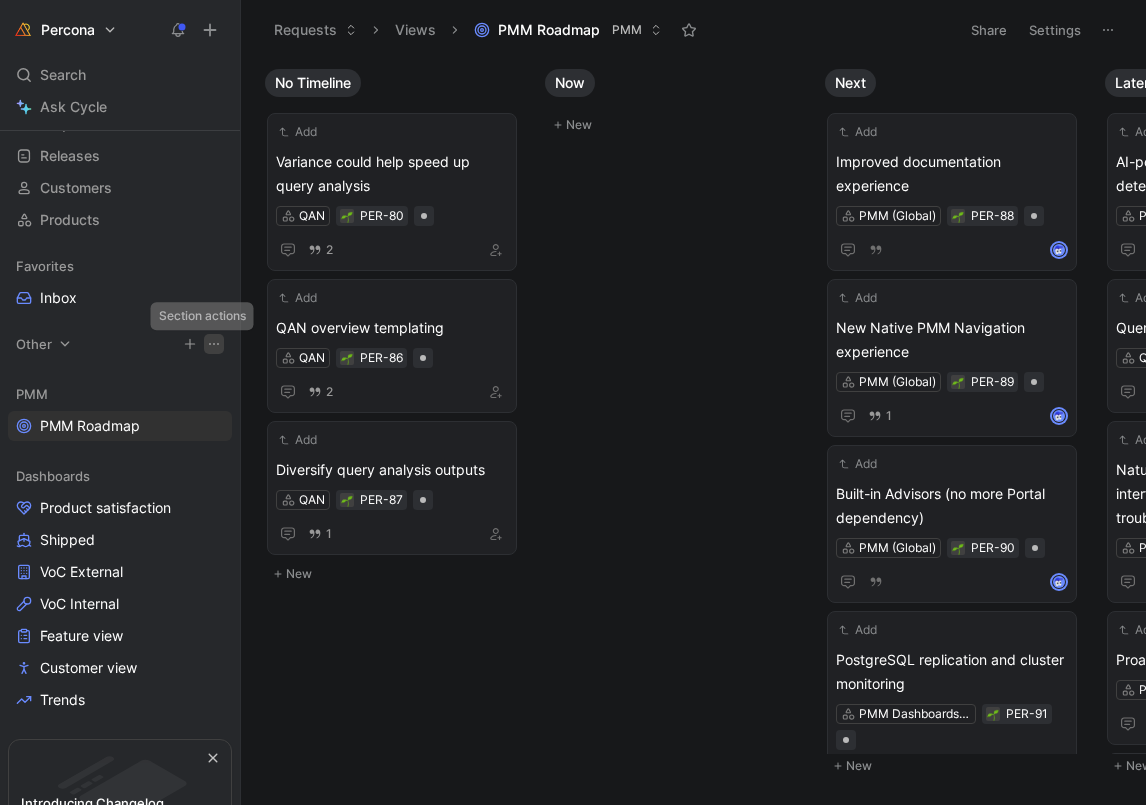 click 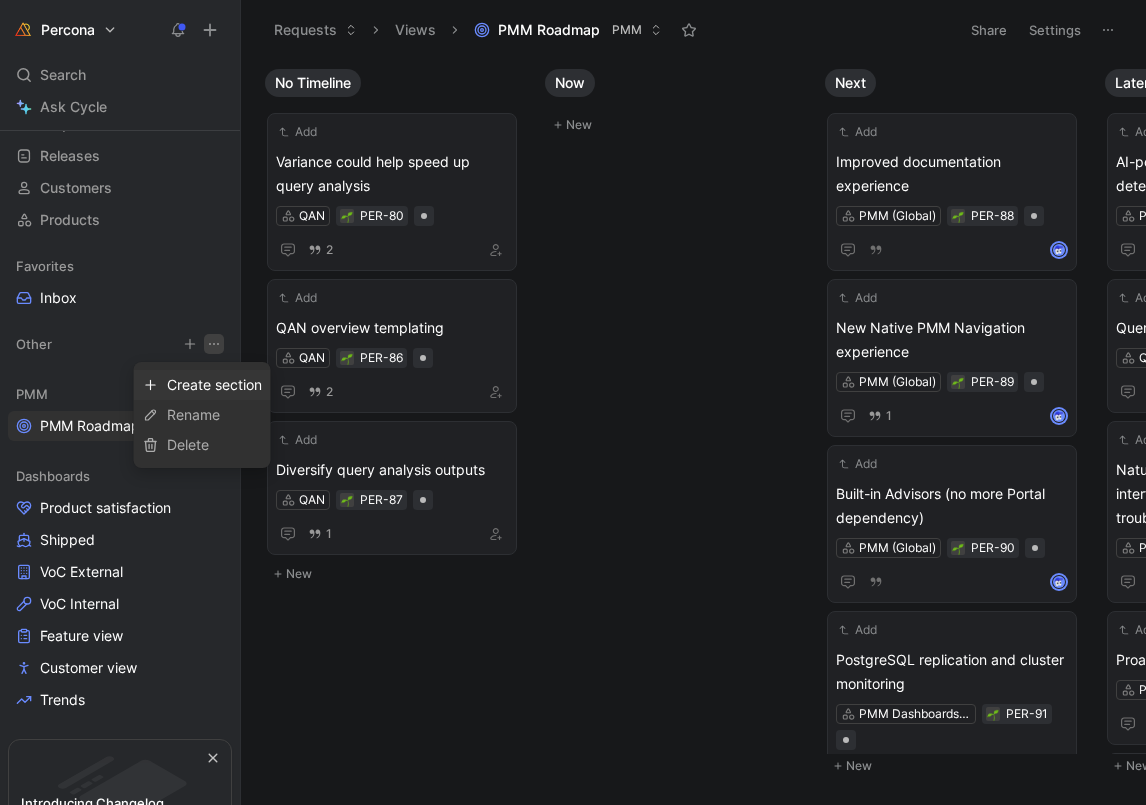 click on "Create section" at bounding box center (214, 384) 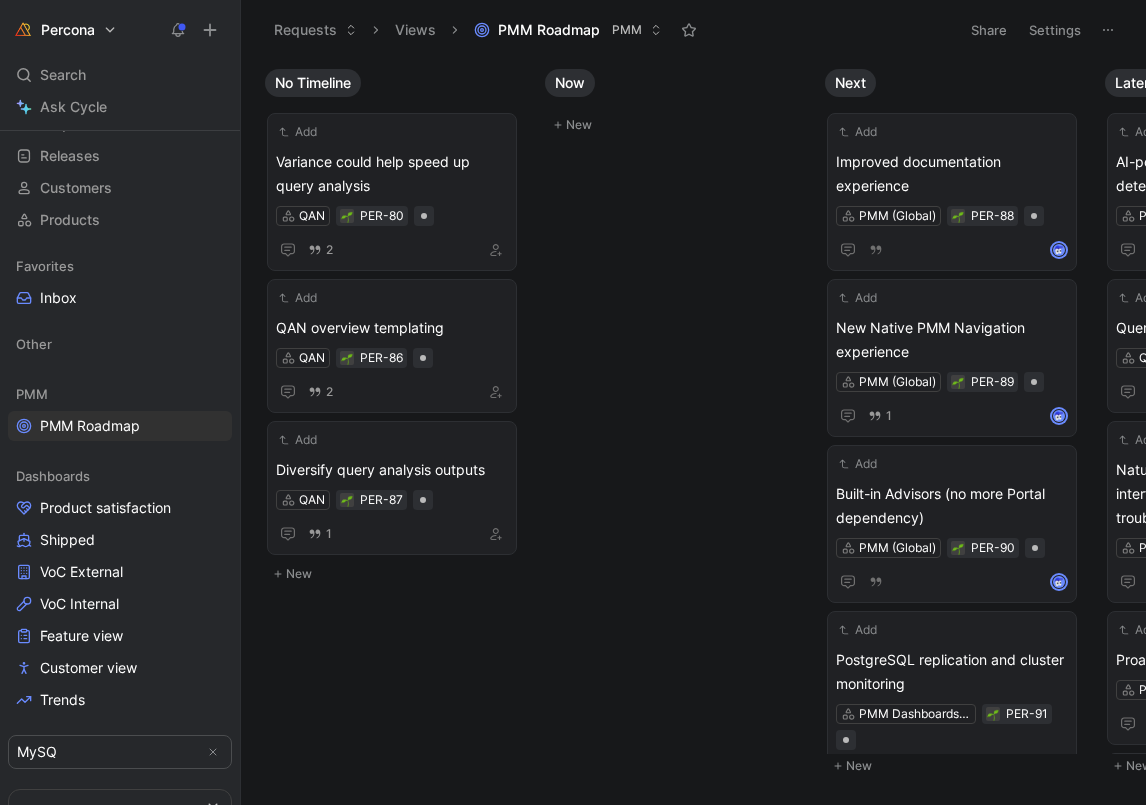 type on "MySQL" 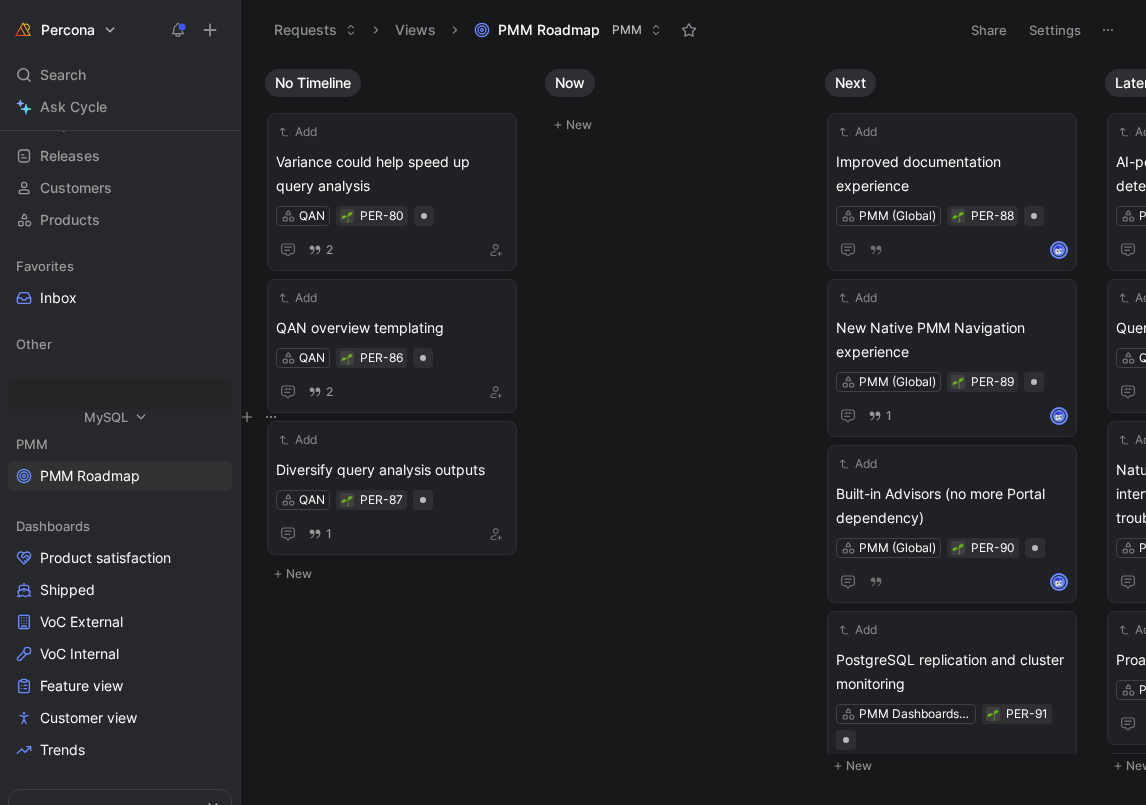 drag, startPoint x: 35, startPoint y: 746, endPoint x: 103, endPoint y: 415, distance: 337.91272 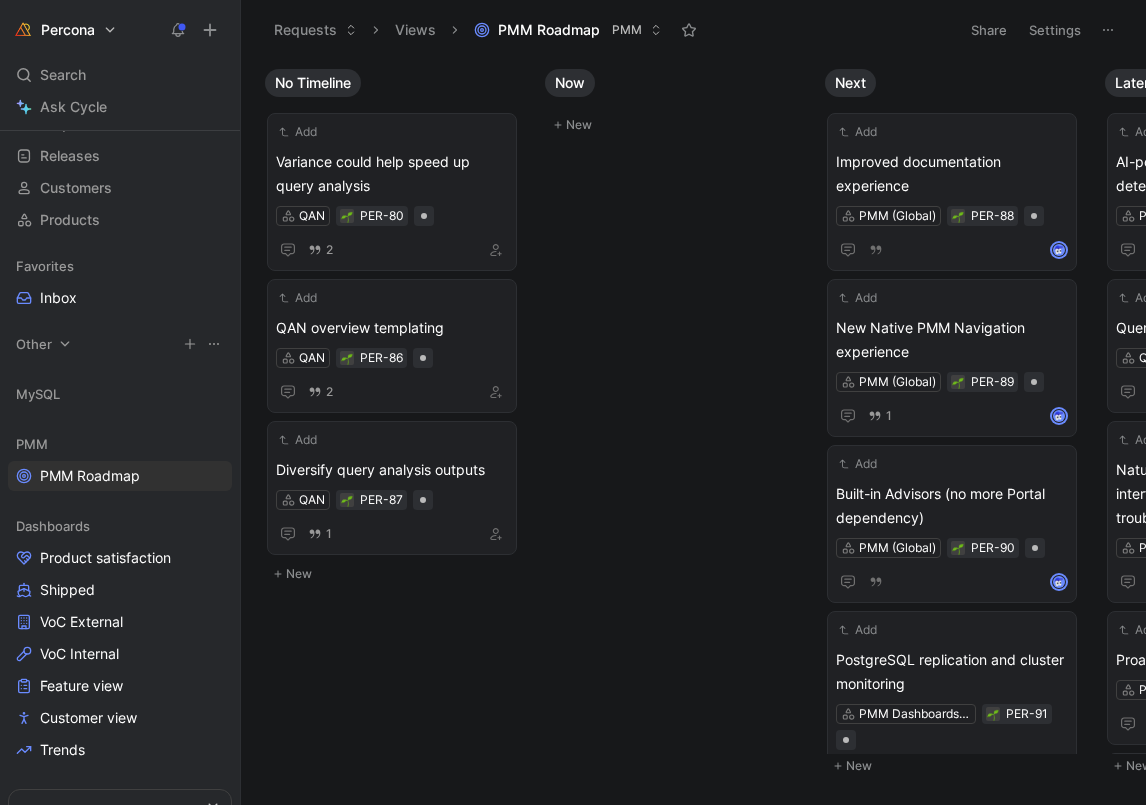 click 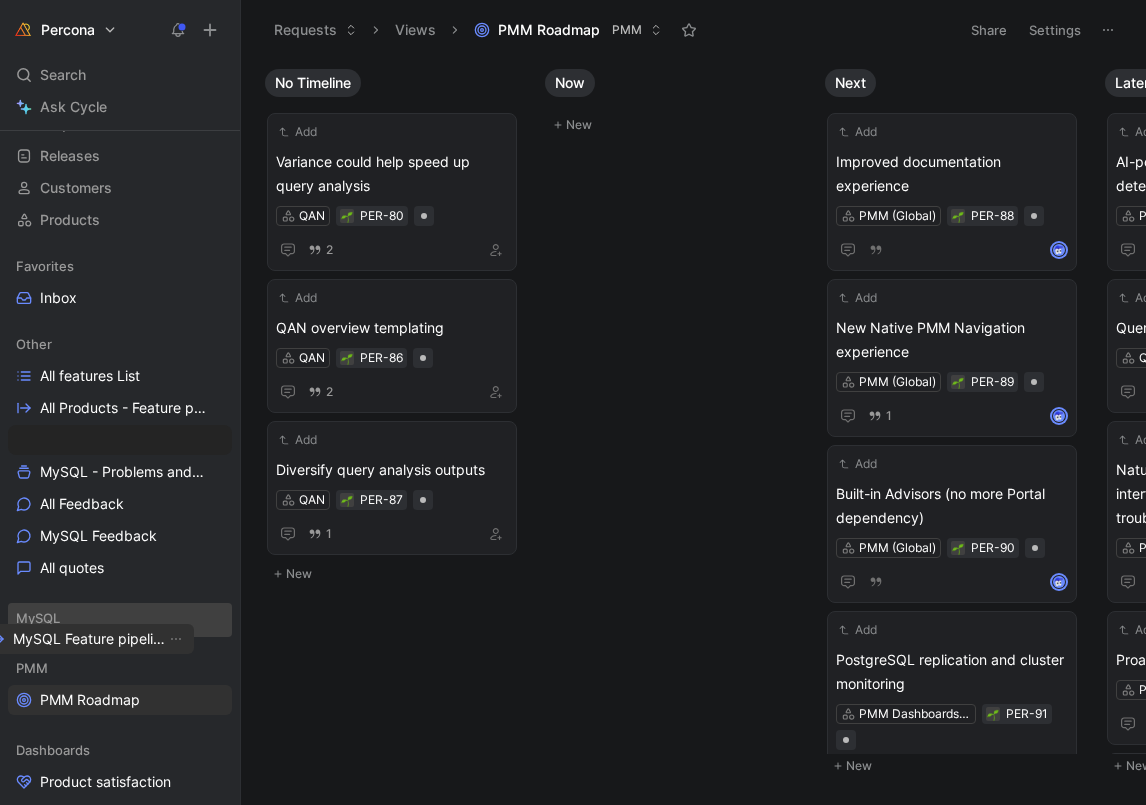 drag, startPoint x: 101, startPoint y: 427, endPoint x: 74, endPoint y: 626, distance: 200.8233 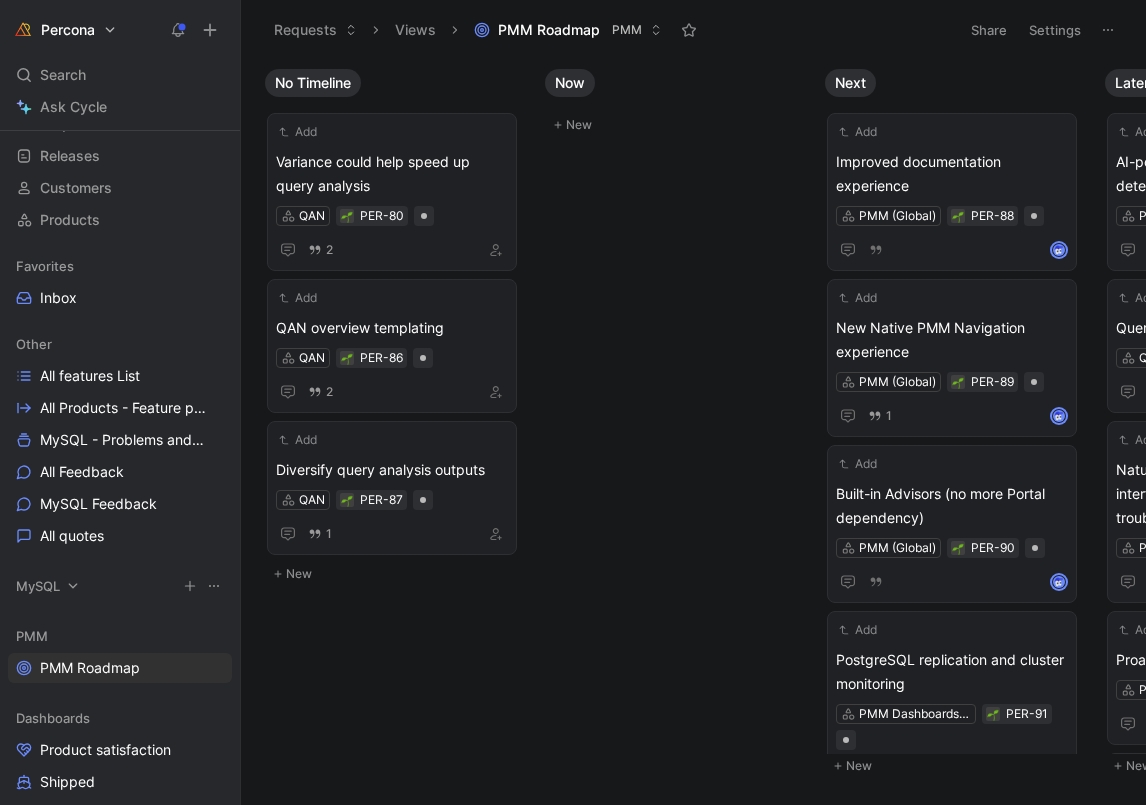 click 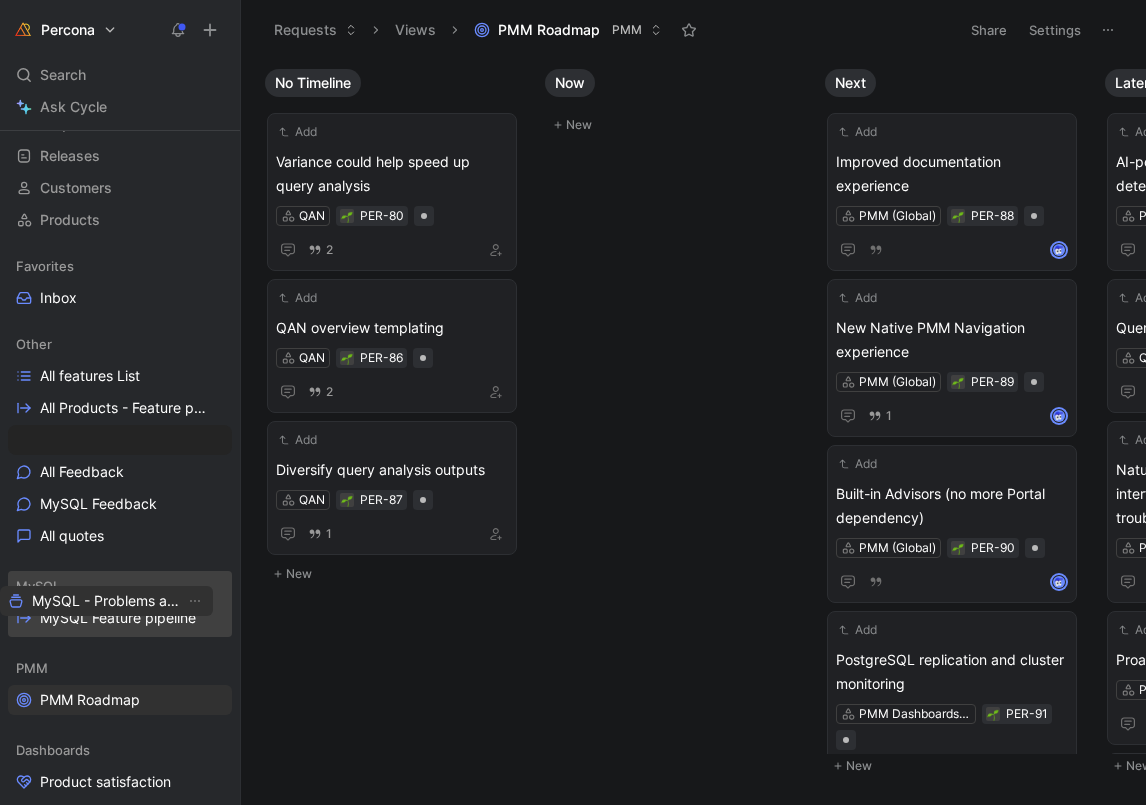drag, startPoint x: 121, startPoint y: 438, endPoint x: 114, endPoint y: 599, distance: 161.1521 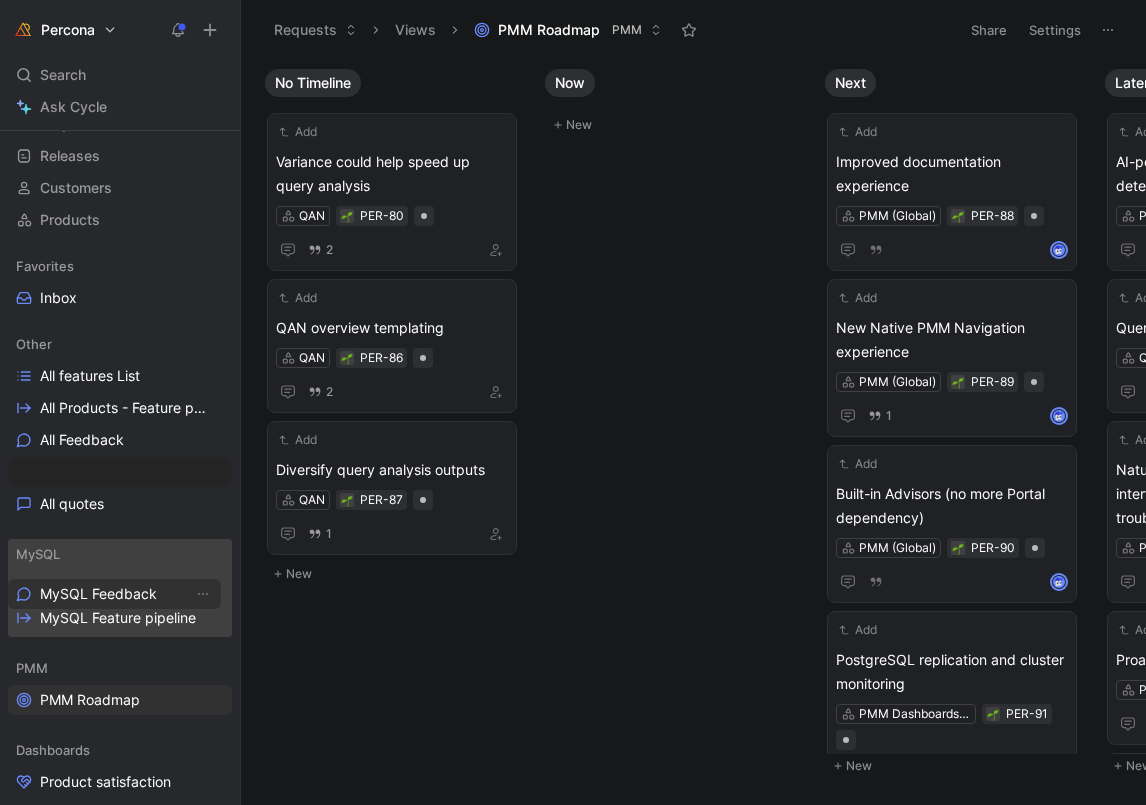 drag, startPoint x: 118, startPoint y: 474, endPoint x: 118, endPoint y: 596, distance: 122 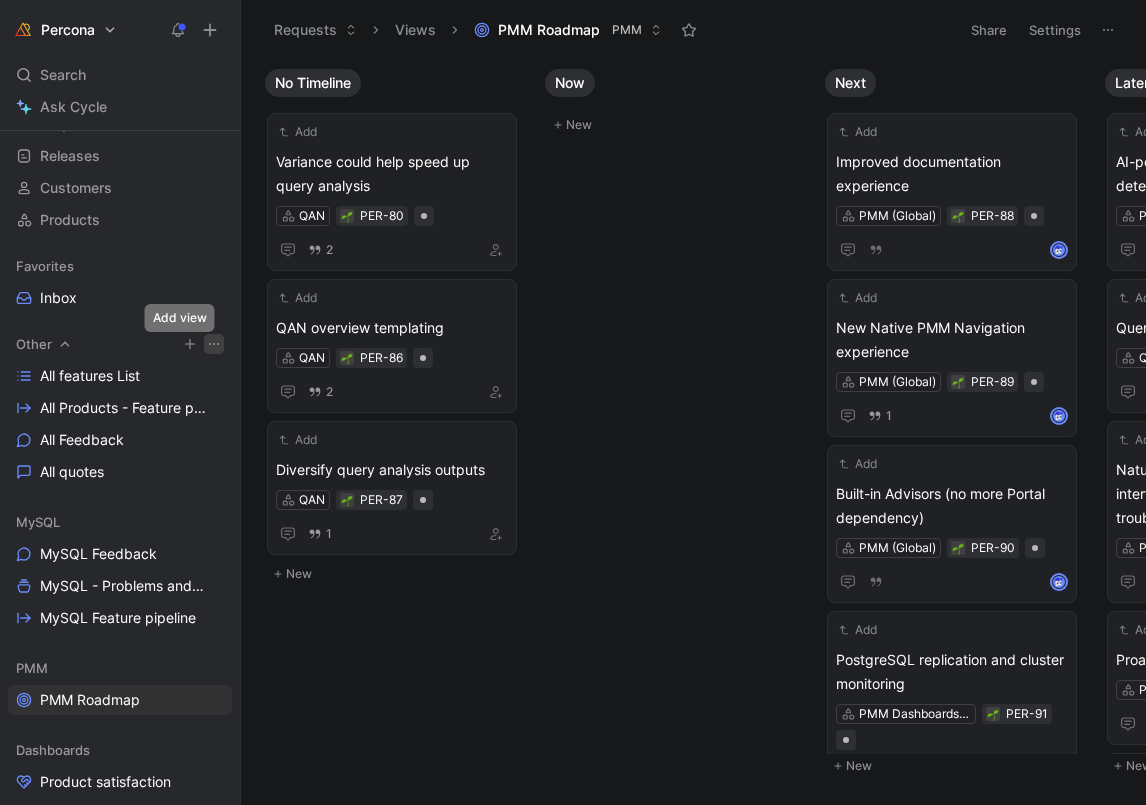 click 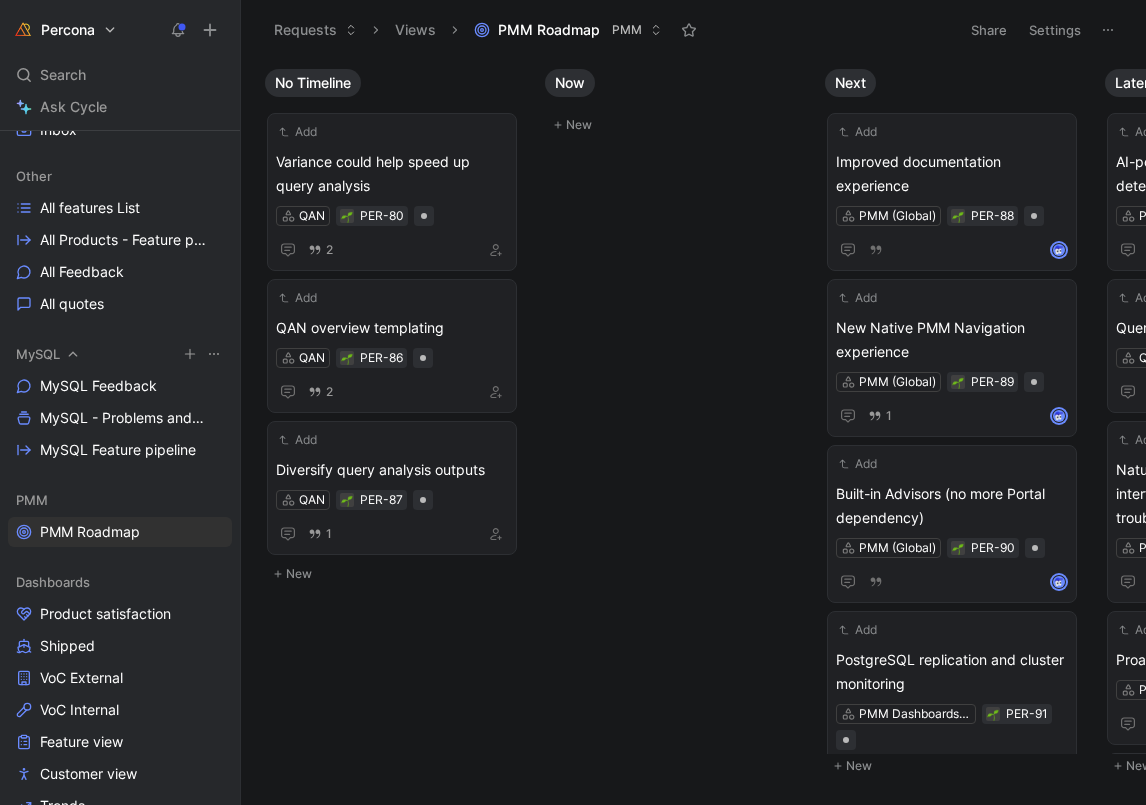 scroll, scrollTop: 283, scrollLeft: 0, axis: vertical 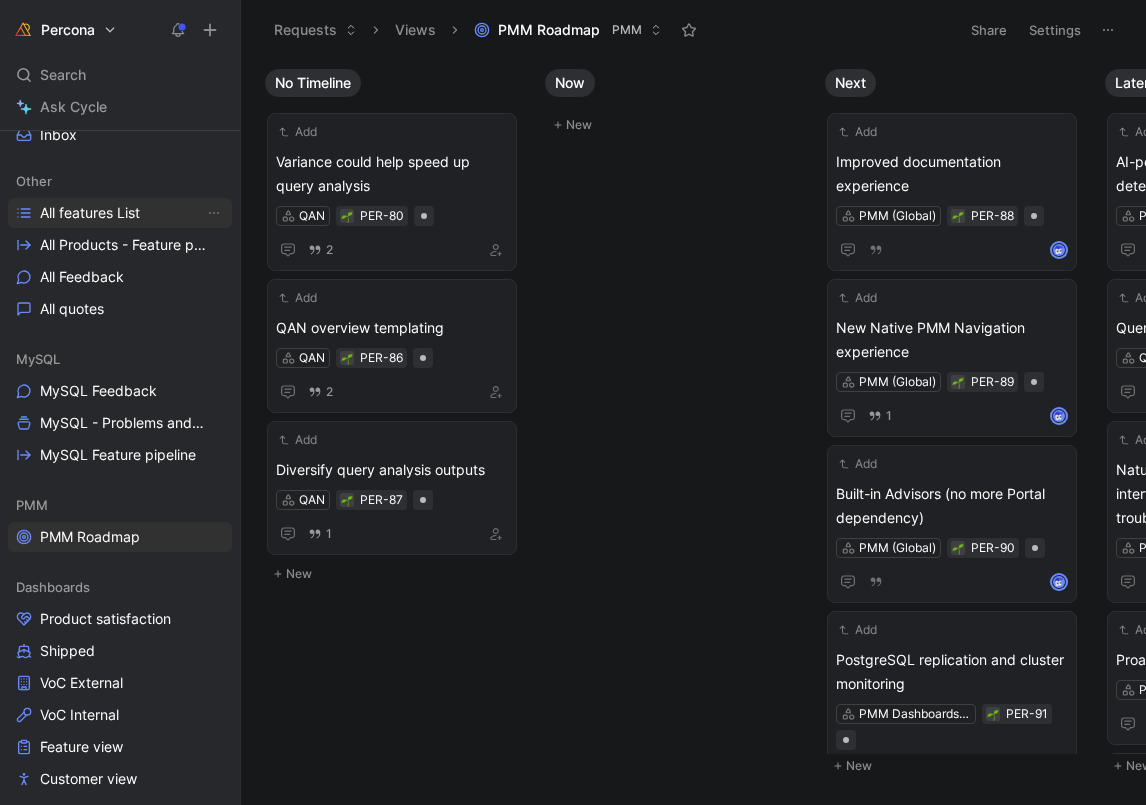 click on "All features List" at bounding box center [90, 213] 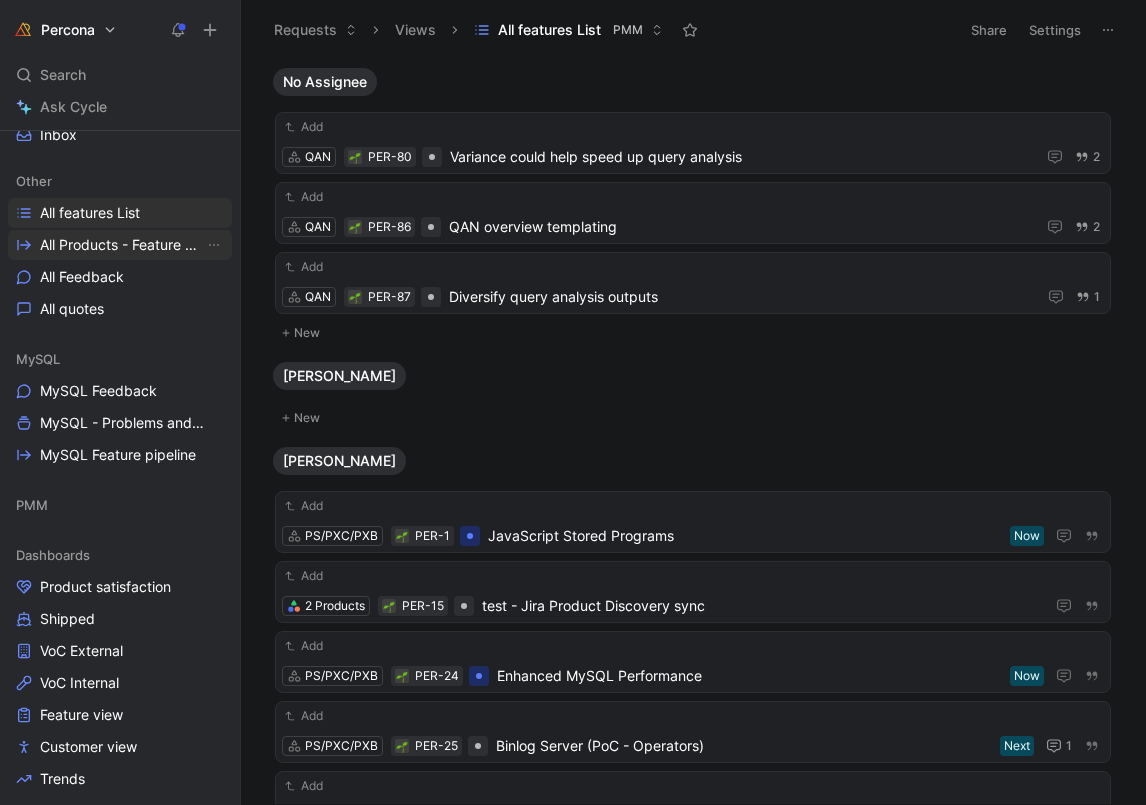 click on "All Products - Feature pipeline" at bounding box center (122, 245) 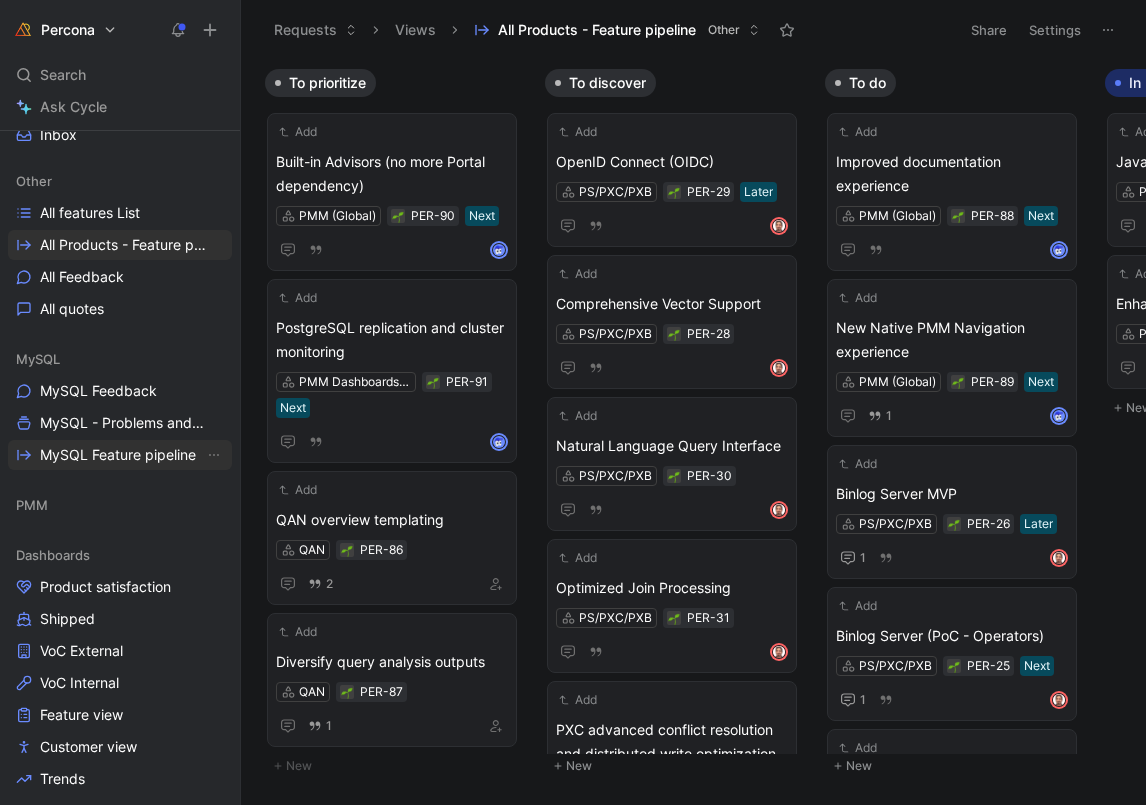 click on "MySQL Feature pipeline" at bounding box center [118, 455] 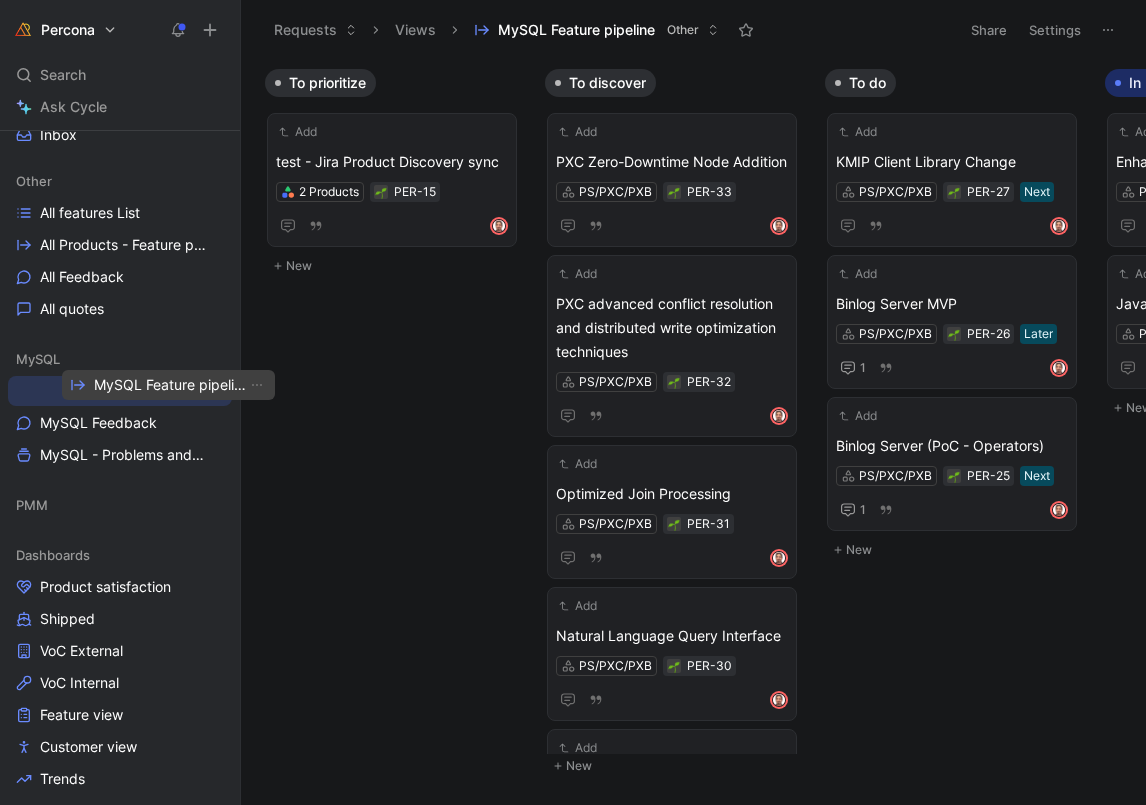 drag, startPoint x: 71, startPoint y: 457, endPoint x: 126, endPoint y: 385, distance: 90.60353 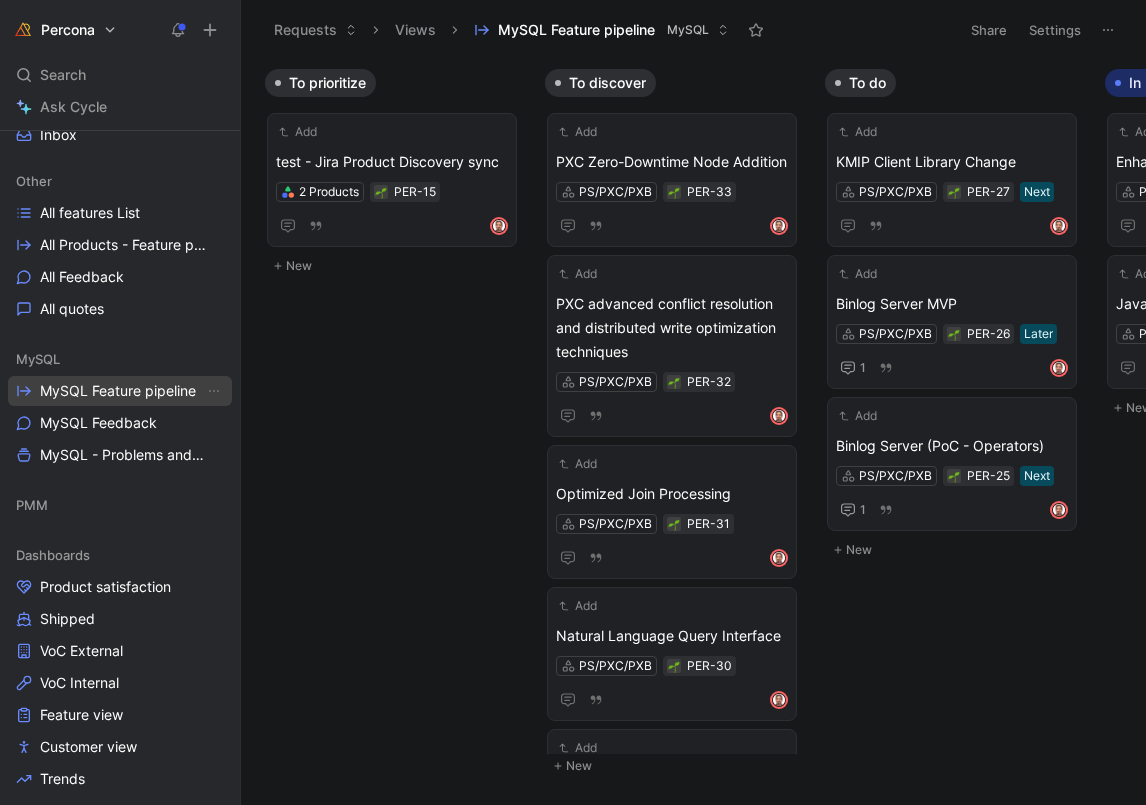 click on "MySQL Feature pipeline" at bounding box center [118, 391] 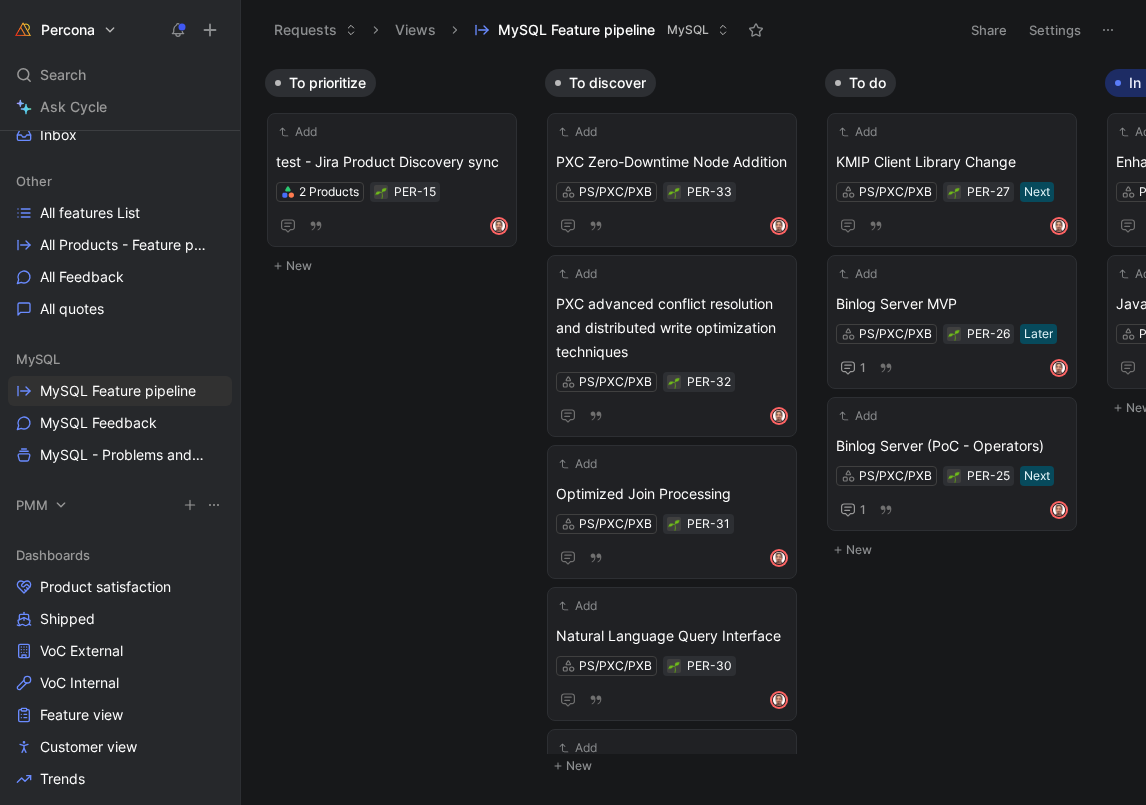click 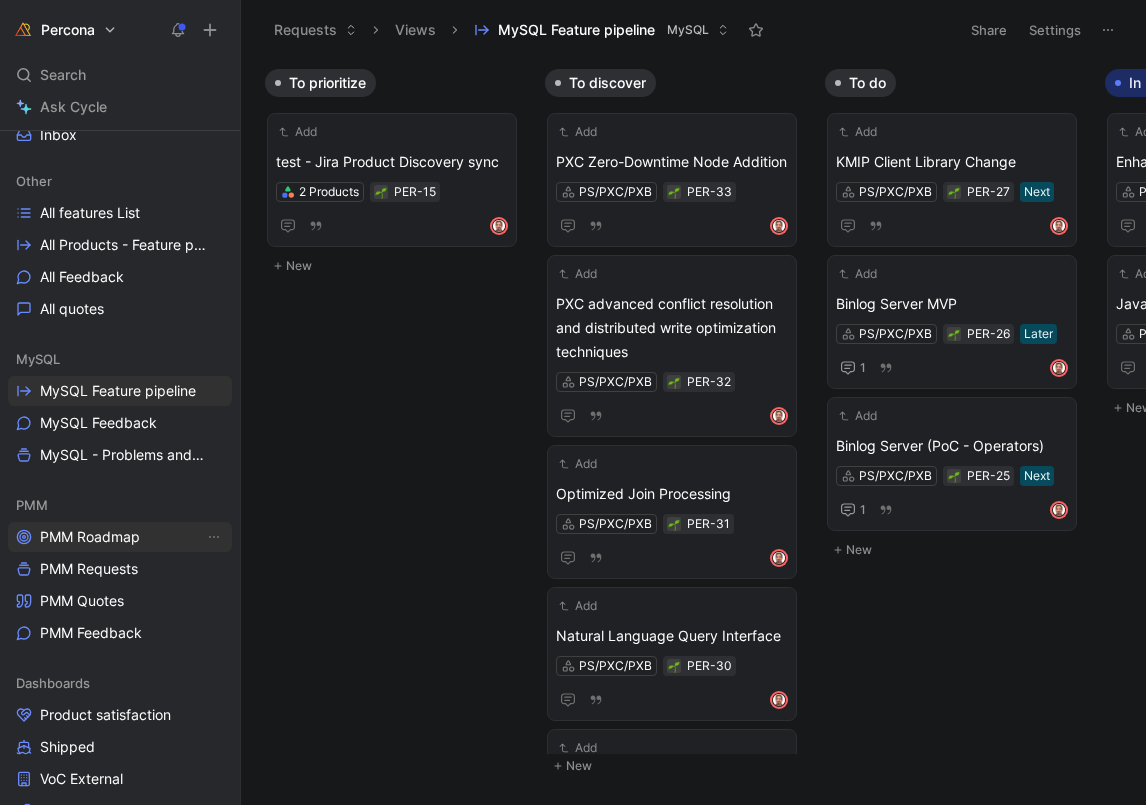 click on "PMM Roadmap" at bounding box center (90, 537) 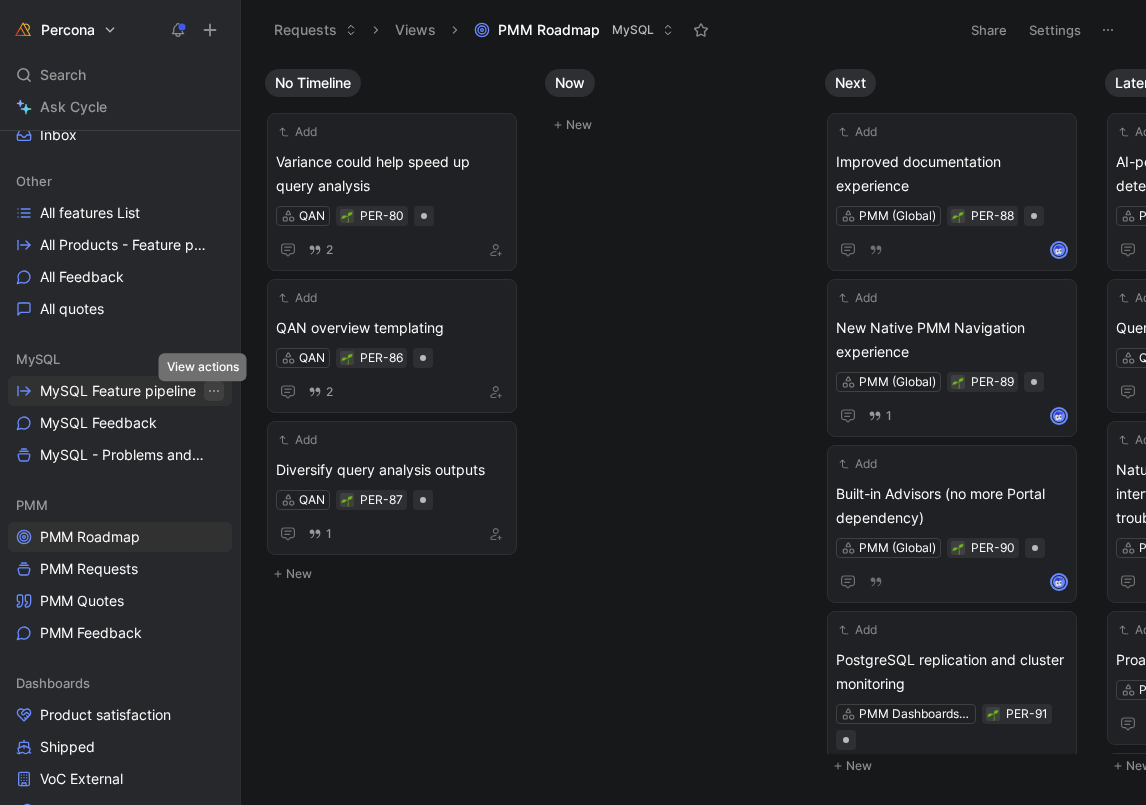 click 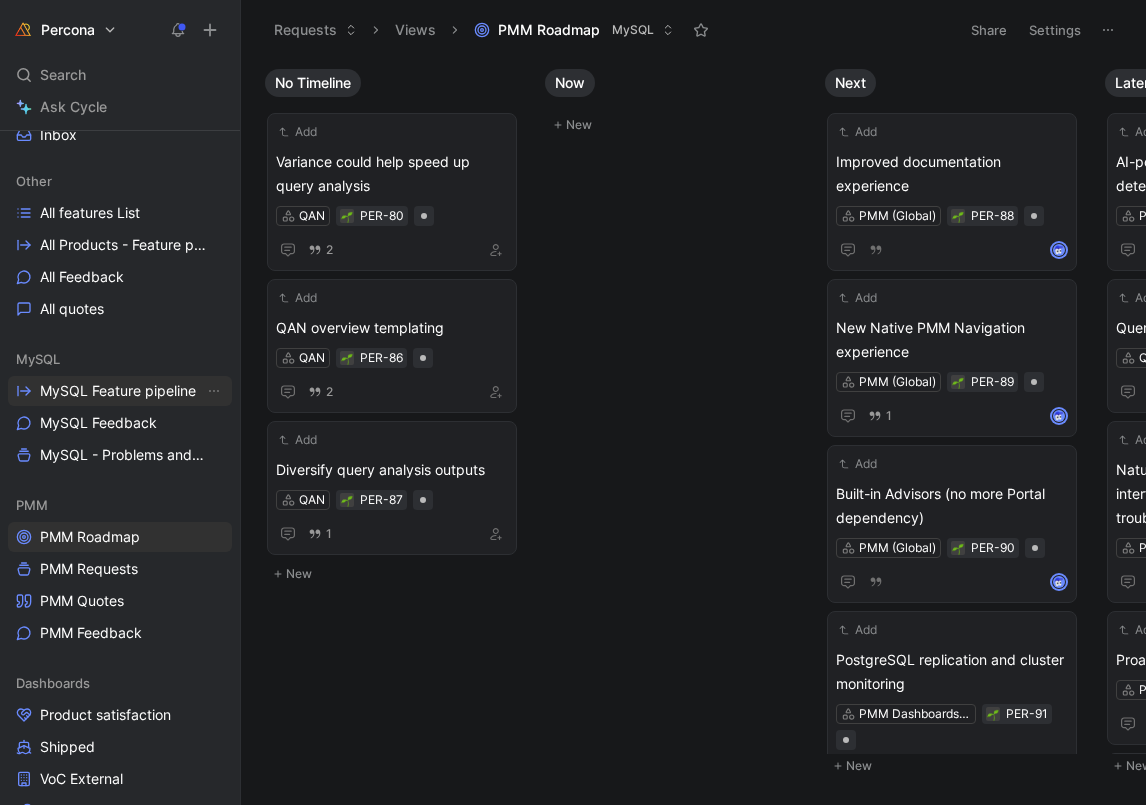 click on "MySQL Feature pipeline" at bounding box center [118, 391] 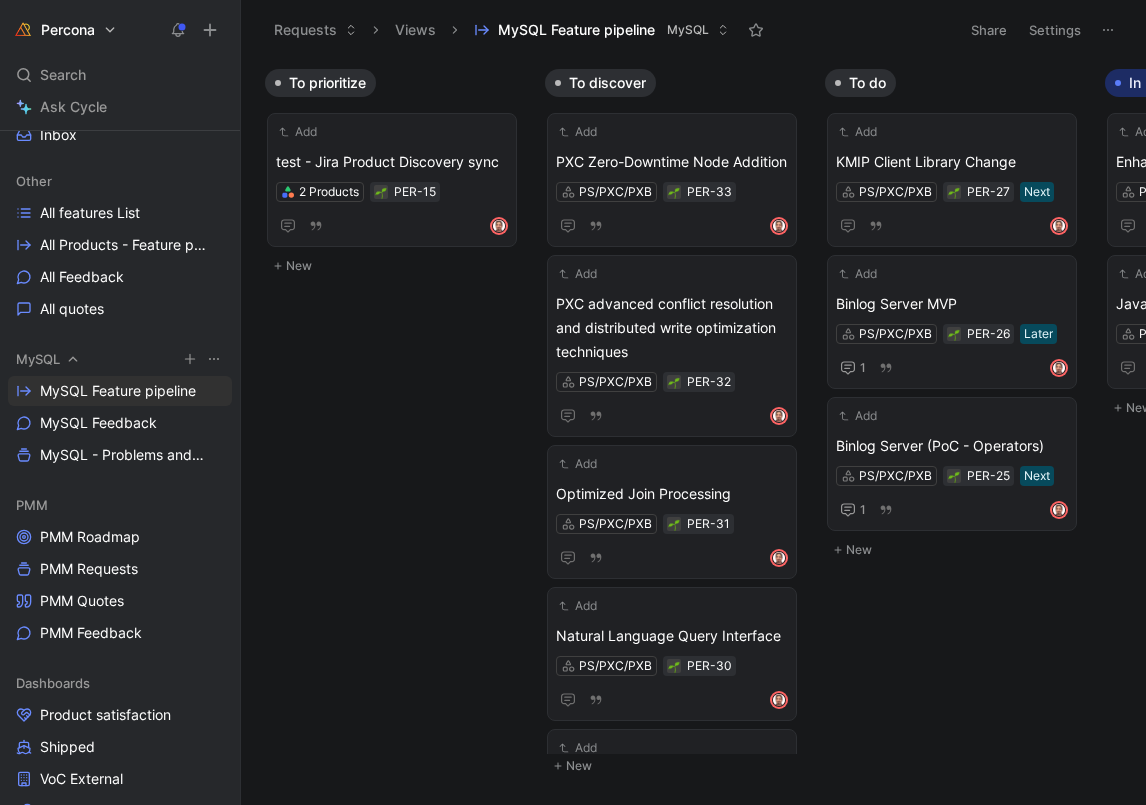 click 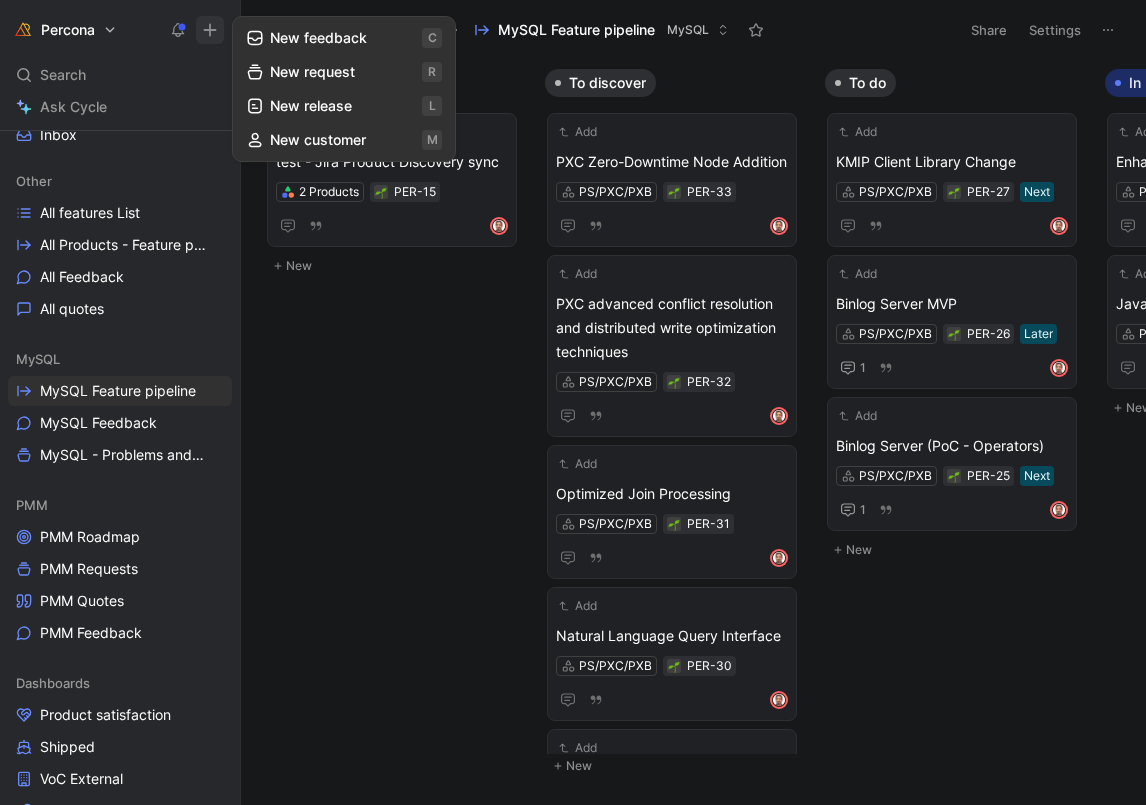 click on "New request r" at bounding box center [344, 72] 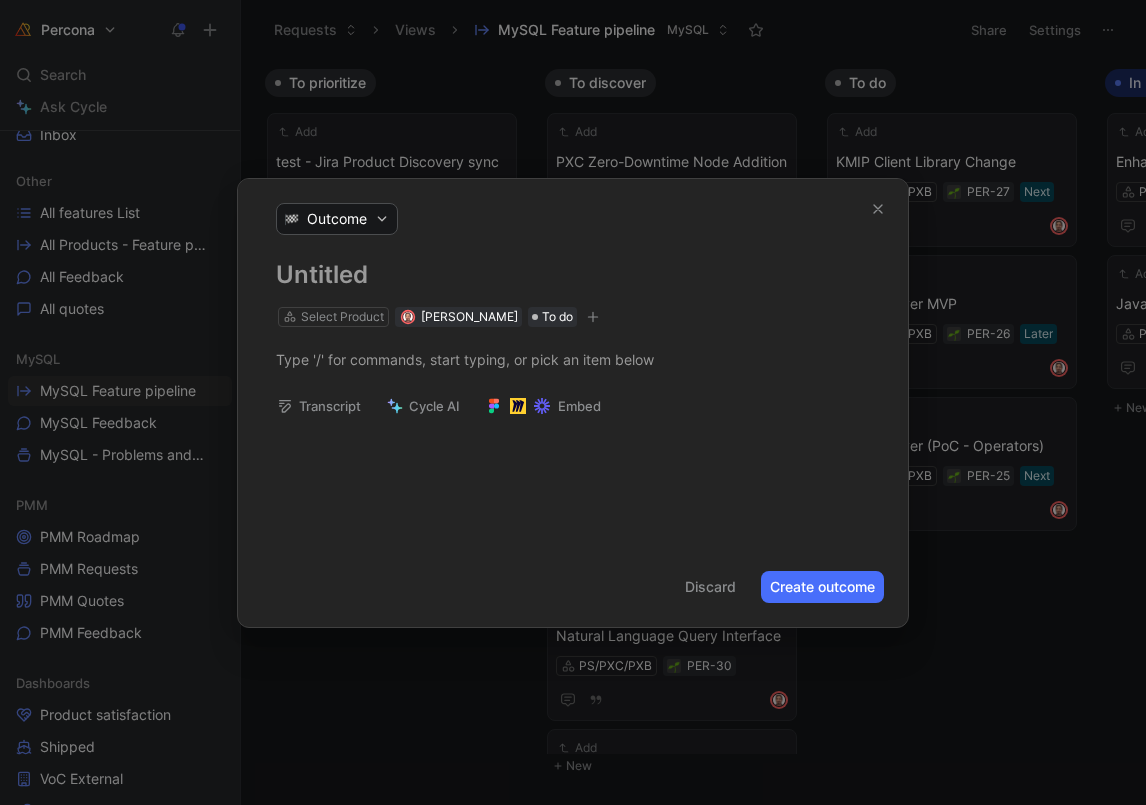 click on "Outcome" at bounding box center (337, 219) 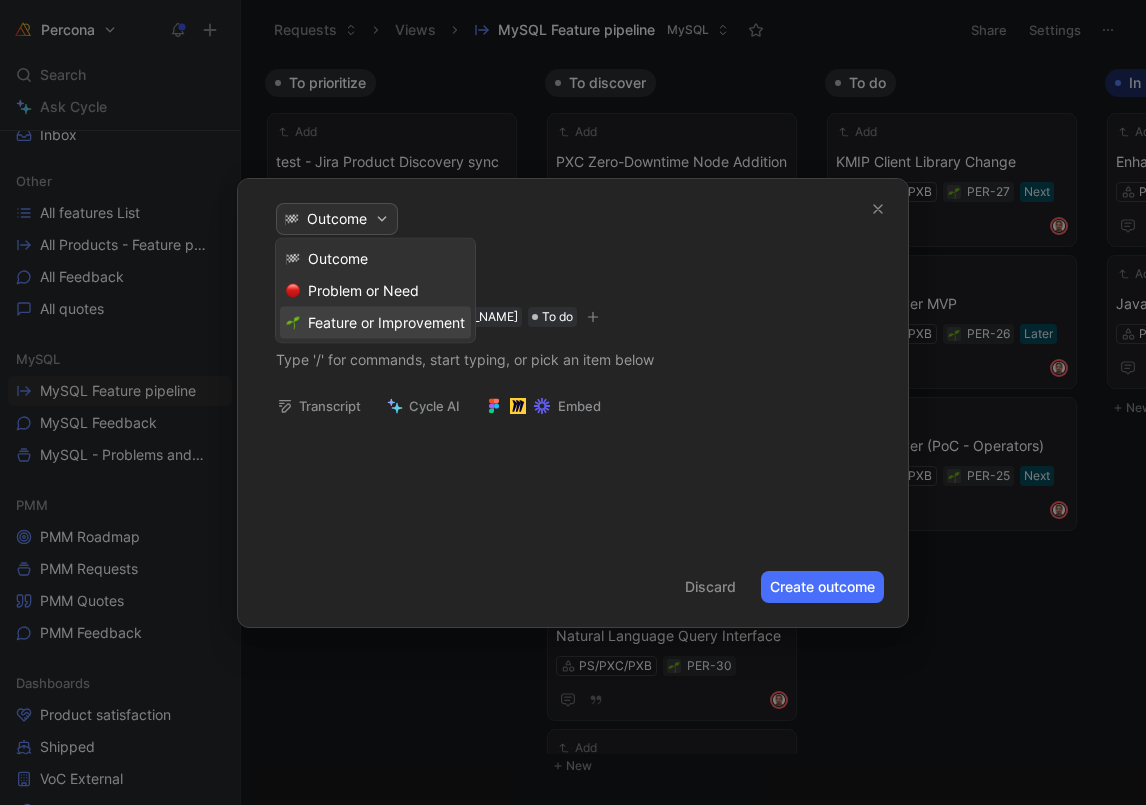 click on "Feature or Improvement" at bounding box center (375, 323) 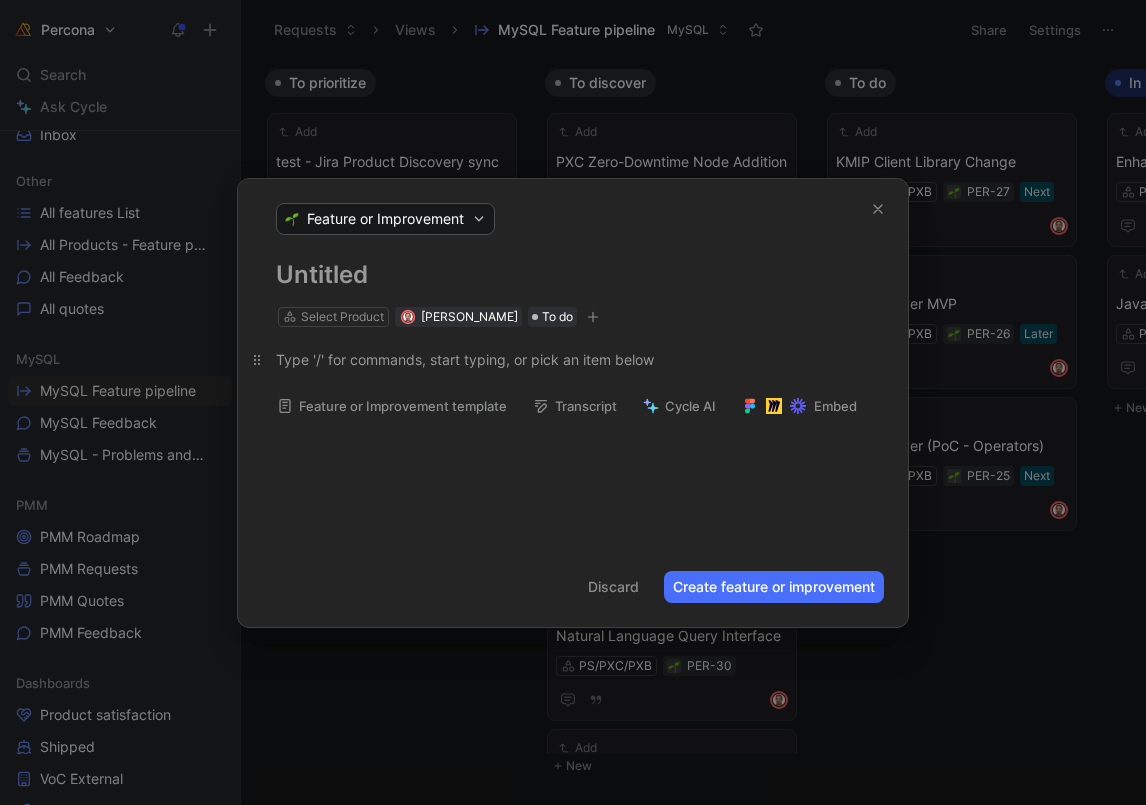 click at bounding box center [573, 359] 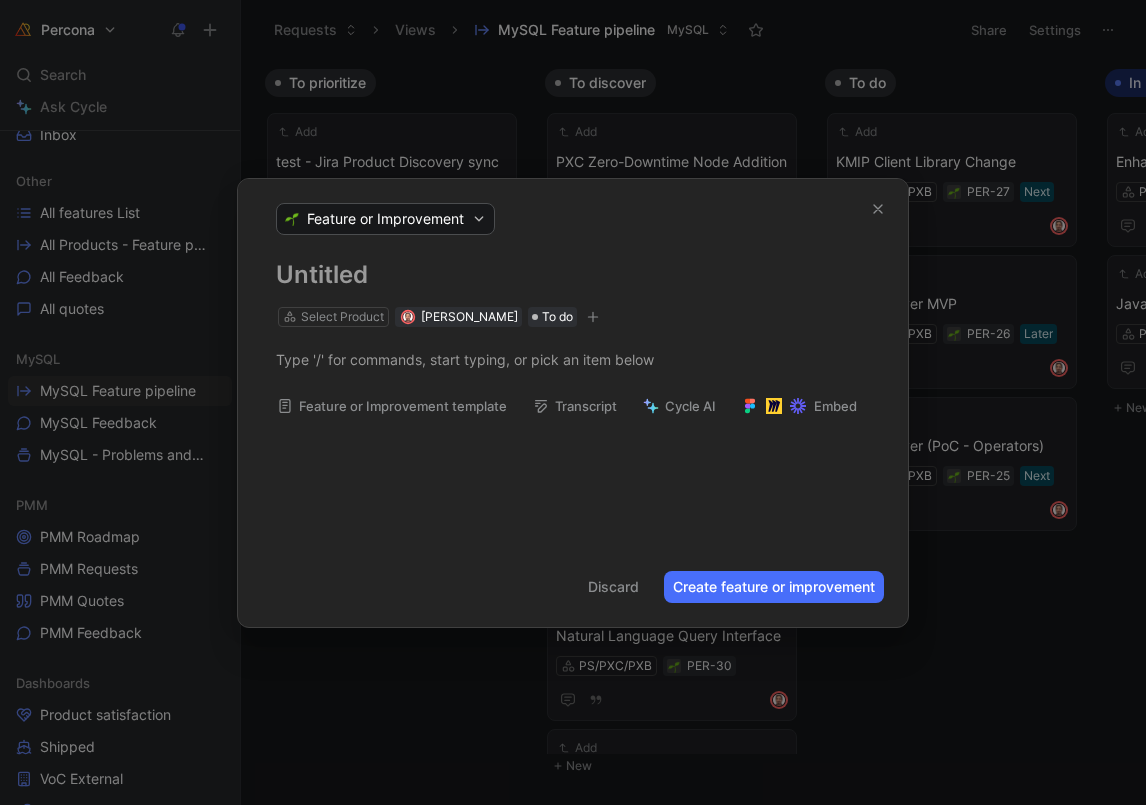 click 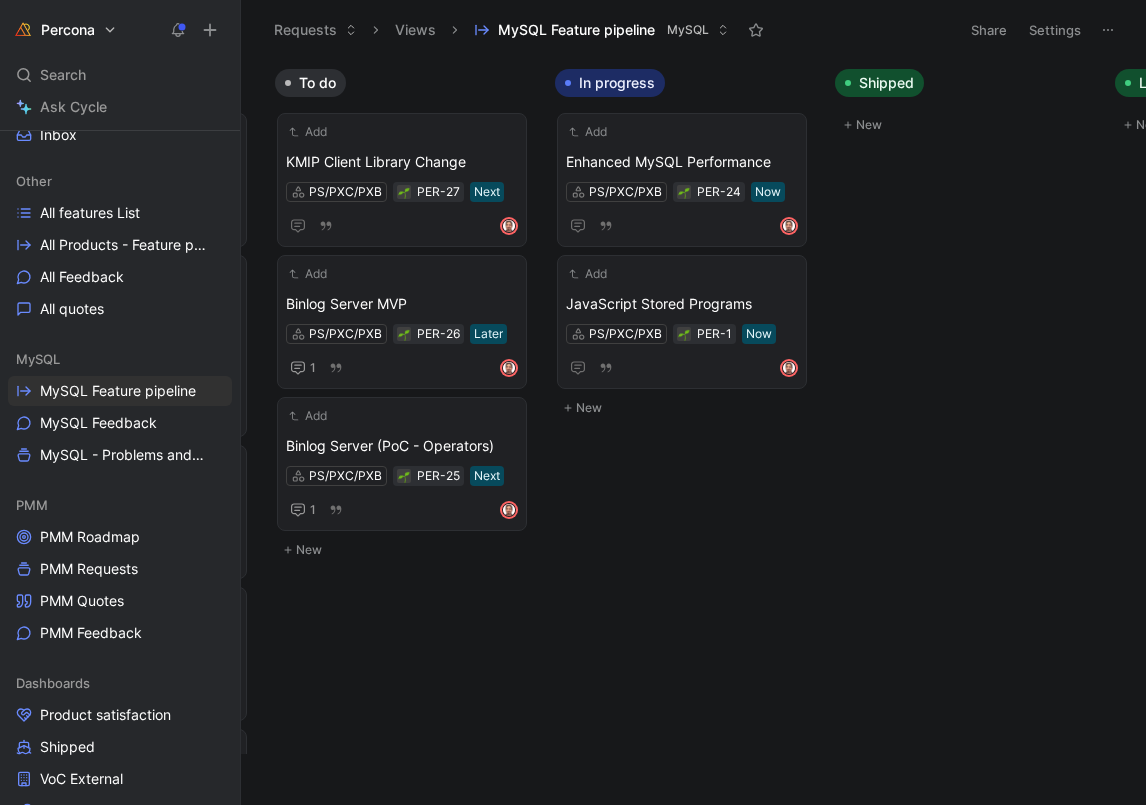 scroll, scrollTop: 0, scrollLeft: 551, axis: horizontal 